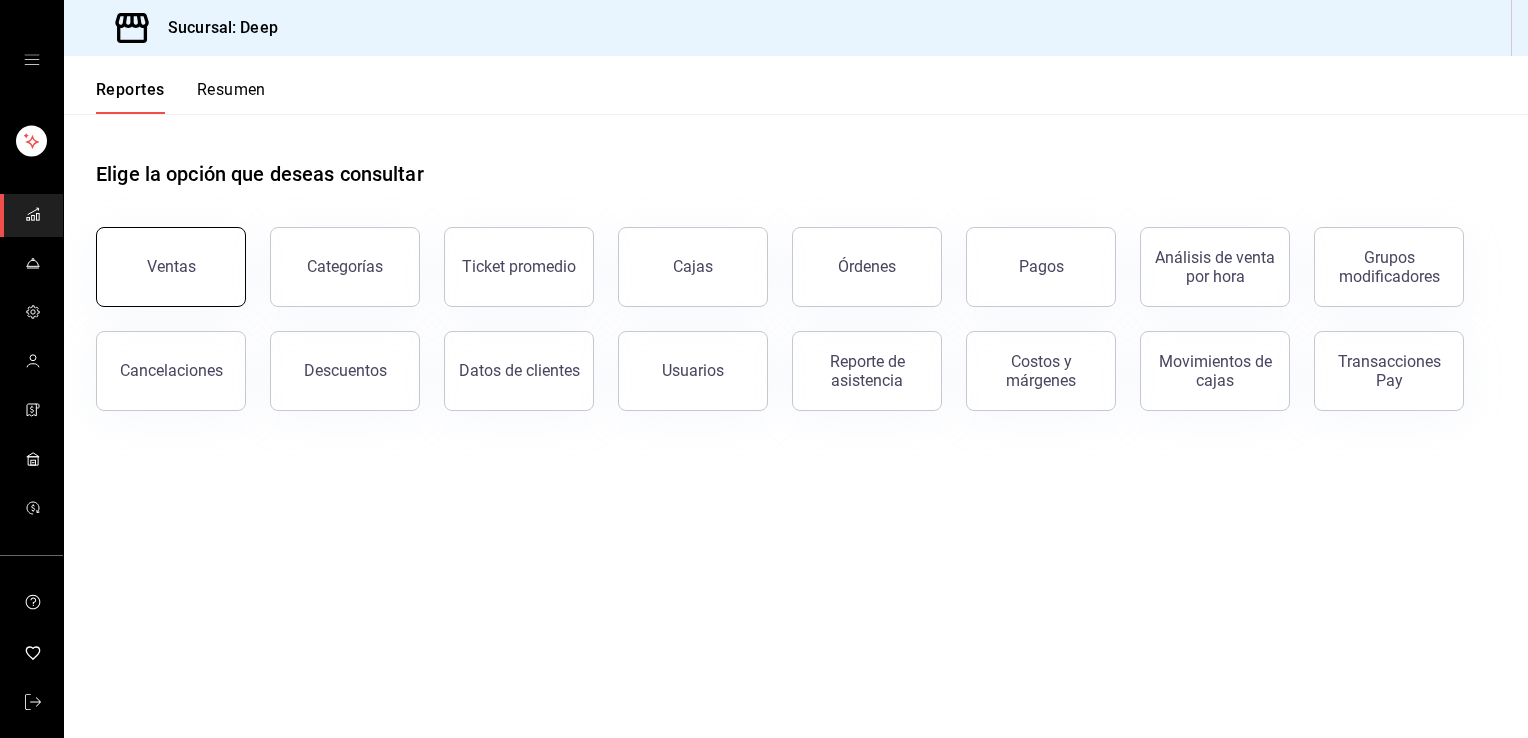 scroll, scrollTop: 0, scrollLeft: 0, axis: both 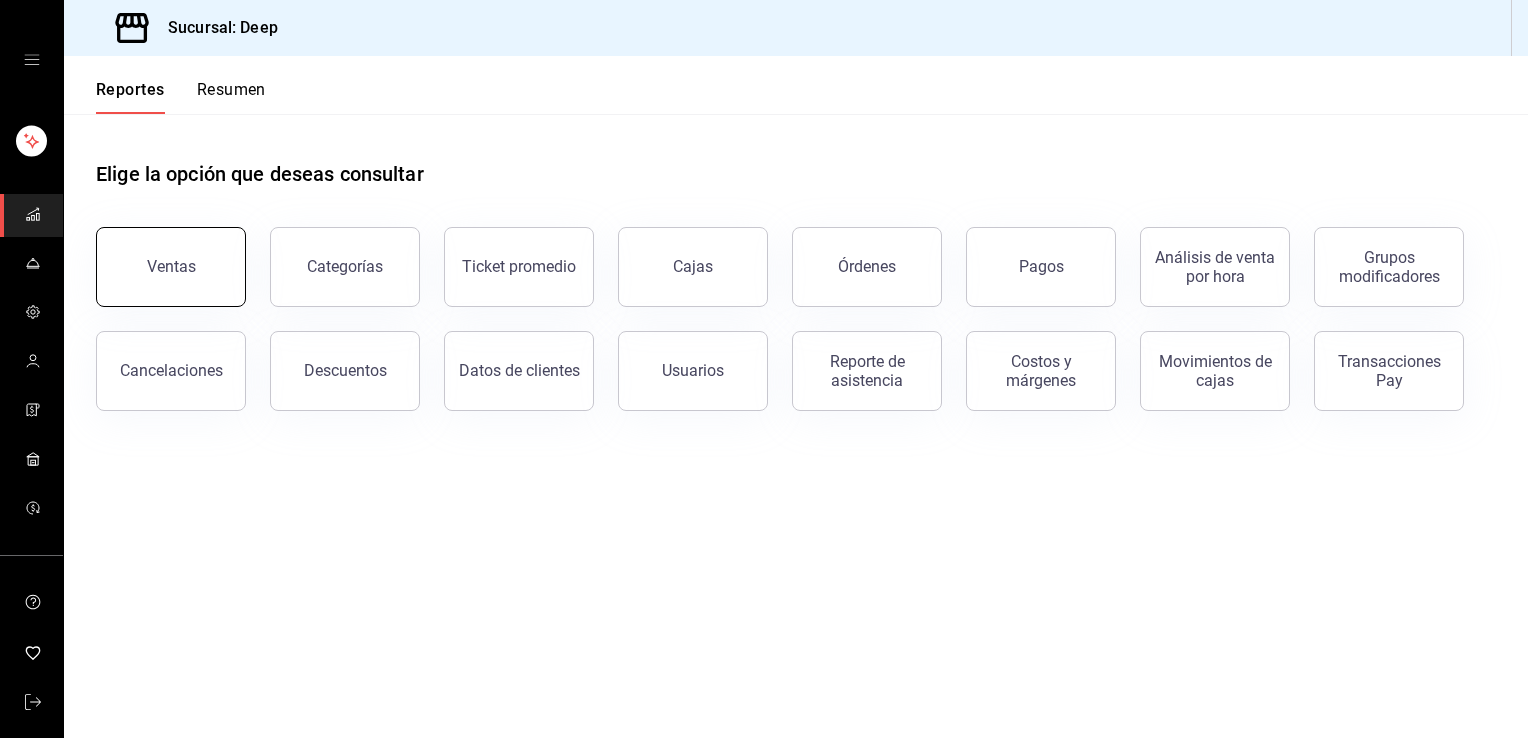 click on "Ventas" at bounding box center [171, 267] 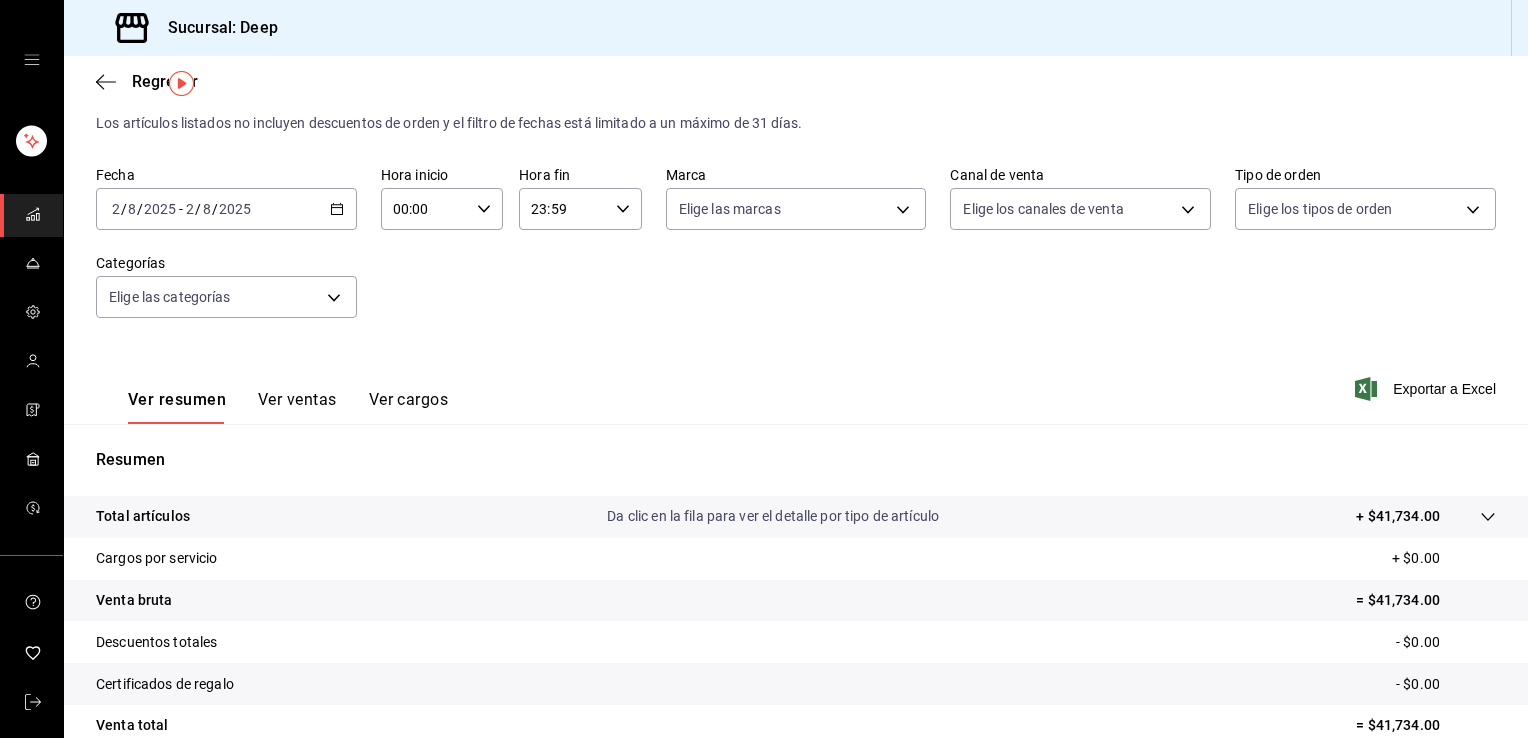 scroll, scrollTop: 80, scrollLeft: 0, axis: vertical 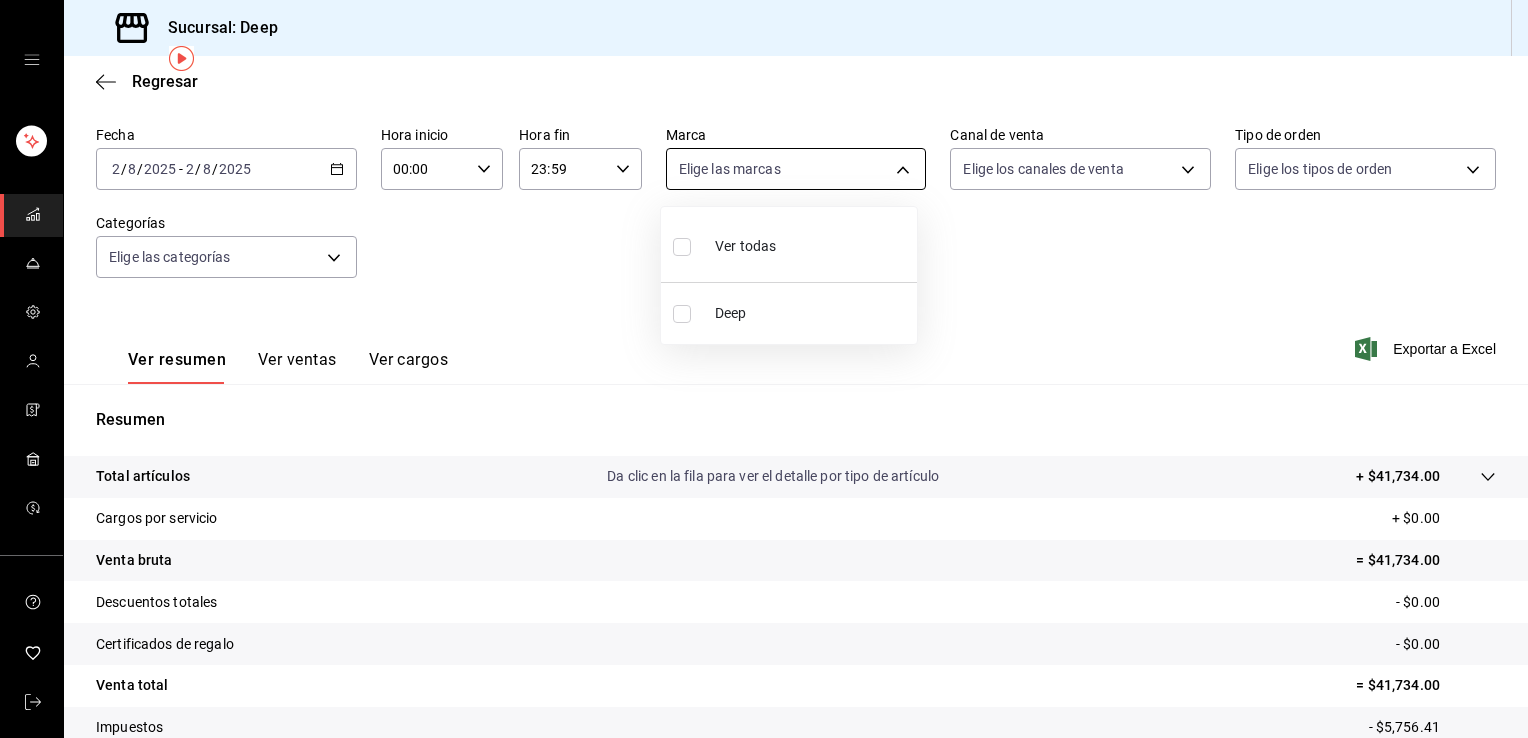 click on "Sucursal: Deep Regresar Ventas Los artículos listados no incluyen descuentos de orden y el filtro de fechas está limitado a un máximo de 31 días. Fecha [DATE] [DATE] - [DATE] [DATE] Hora inicio 00:00 Hora inicio Hora fin 23:59 Hora fin Marca Elige las marcas Canal de venta Elige los canales de venta Tipo de orden Elige los tipos de orden Categorías Elige las categorías Ver resumen Ver ventas Ver cargos Exportar a Excel Resumen Total artículos Da clic en la fila para ver el detalle por tipo de artículo + $[PRICE] Cargos por servicio + $[PRICE] Venta bruta = $[PRICE] Descuentos totales - $[PRICE] Certificados de regalo - $[PRICE] Venta total = $[PRICE] Impuestos - $[PRICE] Venta neta = $[PRICE] GANA 1 MES GRATIS EN TU SUSCRIPCIÓN AQUÍ Ver video tutorial Ir a video Visitar centro de ayuda ([PHONE]) soporte@[DOMAIN].io Visitar centro de ayuda ([PHONE]) soporte@[DOMAIN].io Ver todos Deep" at bounding box center [764, 369] 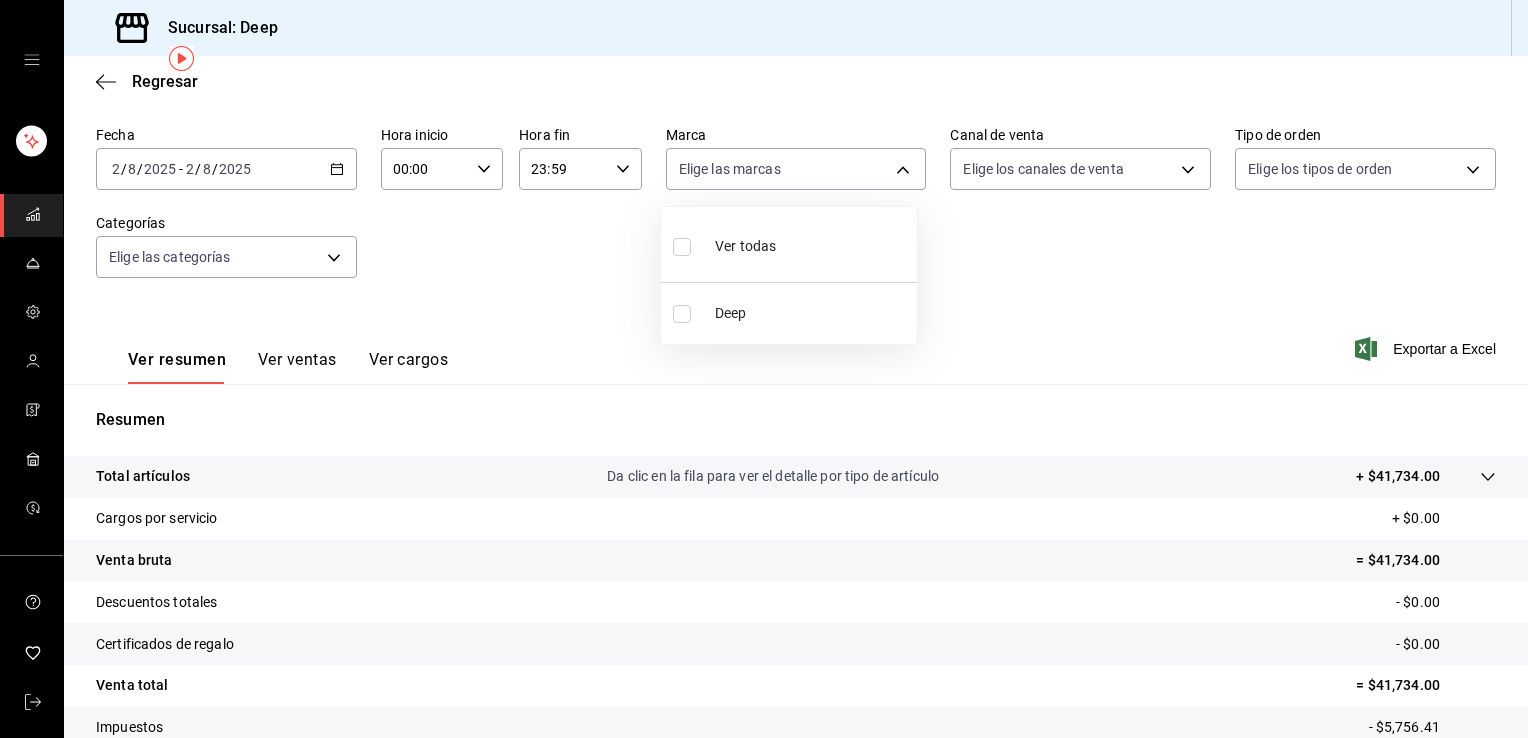 click at bounding box center (682, 314) 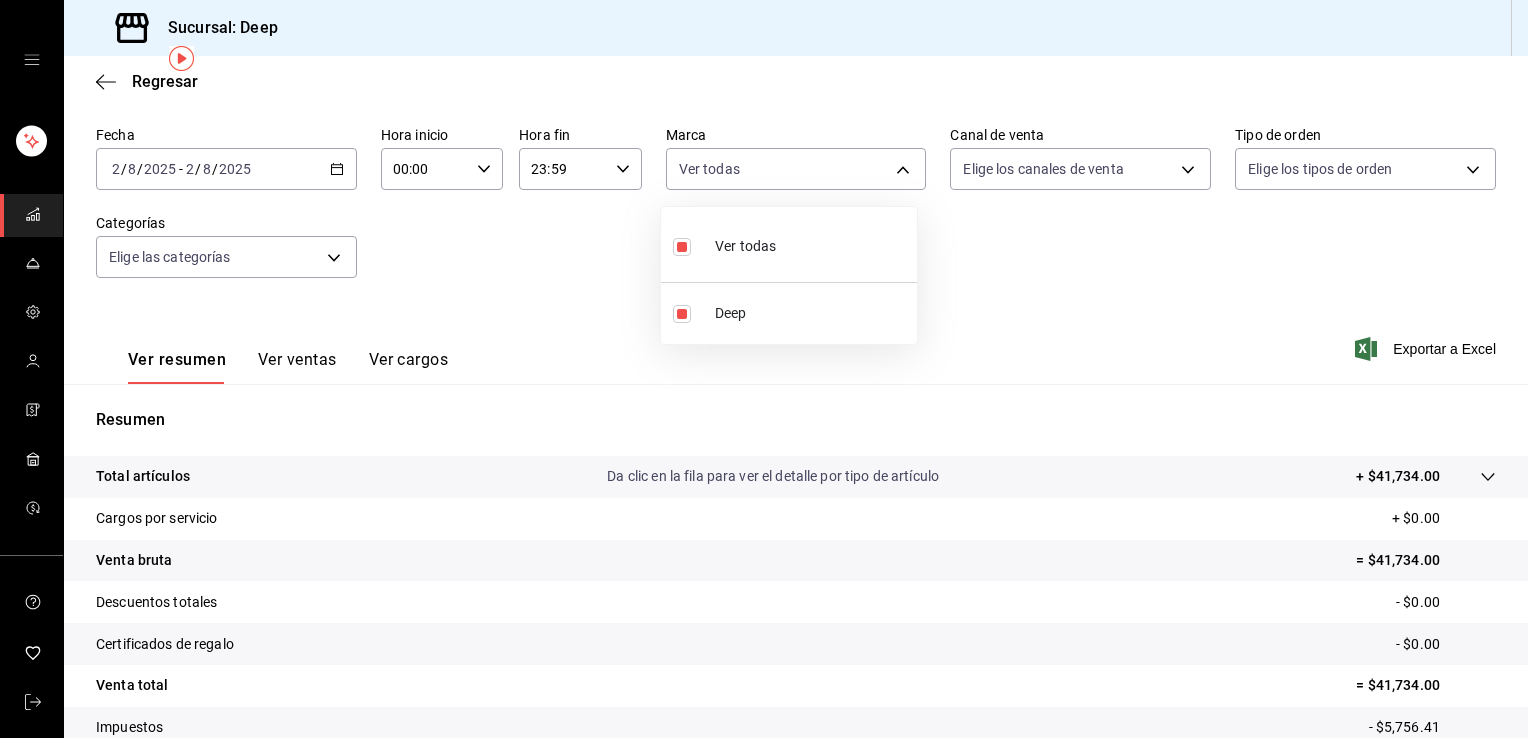 click at bounding box center (764, 369) 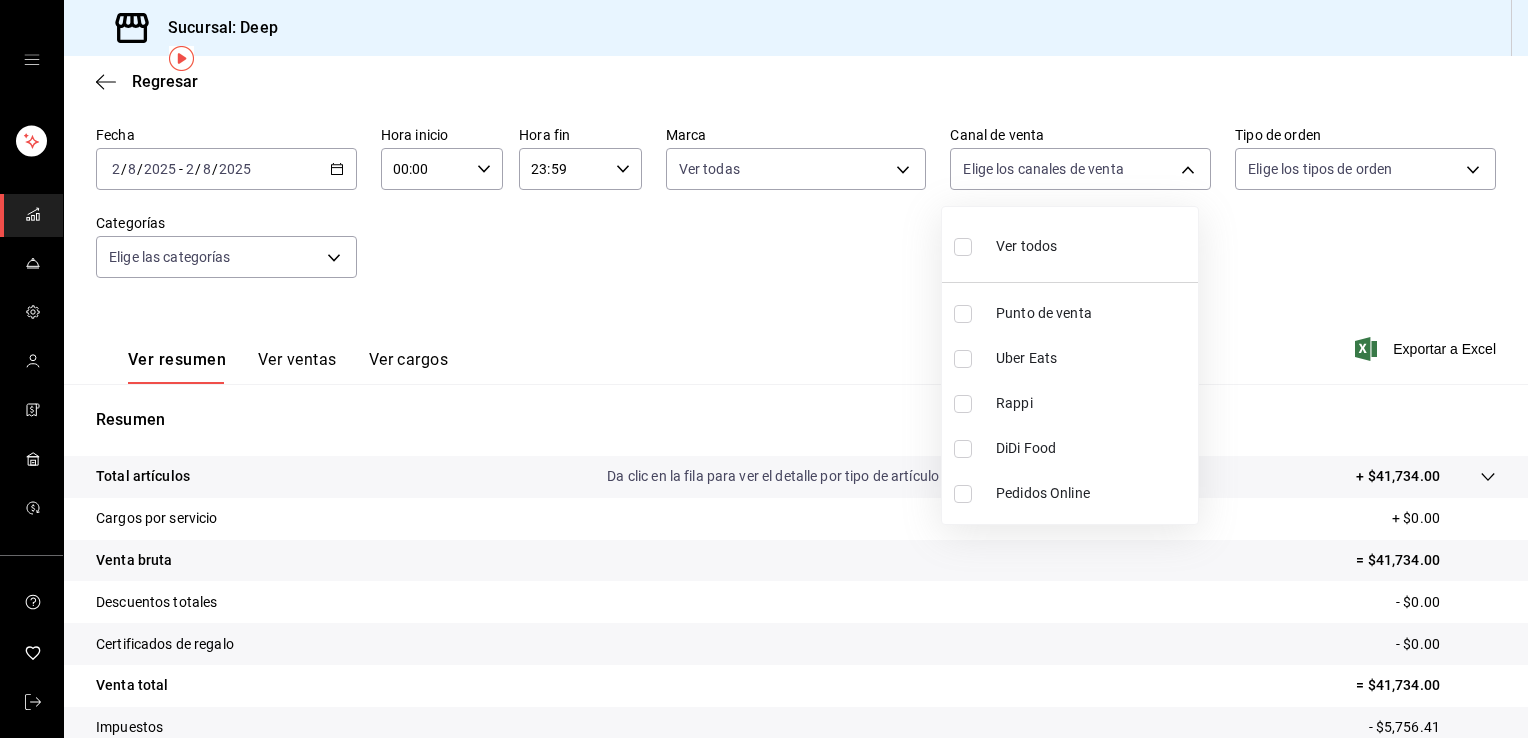 click on "Sucursal: Deep Regresar Ventas Los artículos listados no incluyen descuentos de orden y el filtro de fechas está limitado a un máximo de 31 días. Fecha [DATE] [DATE] - [DATE] [DATE] Hora inicio 00:00 Hora inicio Hora fin 23:59 Hora fin Marca Ver todas [UUID] Canal de venta Elige los canales de venta Tipo de orden Elige los tipos de orden Categorías Elige las categorías Ver resumen Ver ventas Ver cargos Exportar a Excel Resumen Total artículos Da clic en la fila para ver el detalle por tipo de artículo + $[PRICE] Cargos por servicio + $[PRICE] Venta bruta = $[PRICE] Descuentos totales - $[PRICE] Certificados de regalo - $[PRICE] Venta total = $[PRICE] Impuestos - $[PRICE] Venta neta = $[PRICE] GANA 1 MES GRATIS EN TU SUSCRIPCIÓN AQUÍ Ver video tutorial Ir a video Visitar centro de ayuda ([PHONE]) soporte@[DOMAIN].io Visitar centro de ayuda ([PHONE]) soporte@[DOMAIN].io Ver todos Punto de venta Uber Eats Rappi DiDi Food" at bounding box center (764, 369) 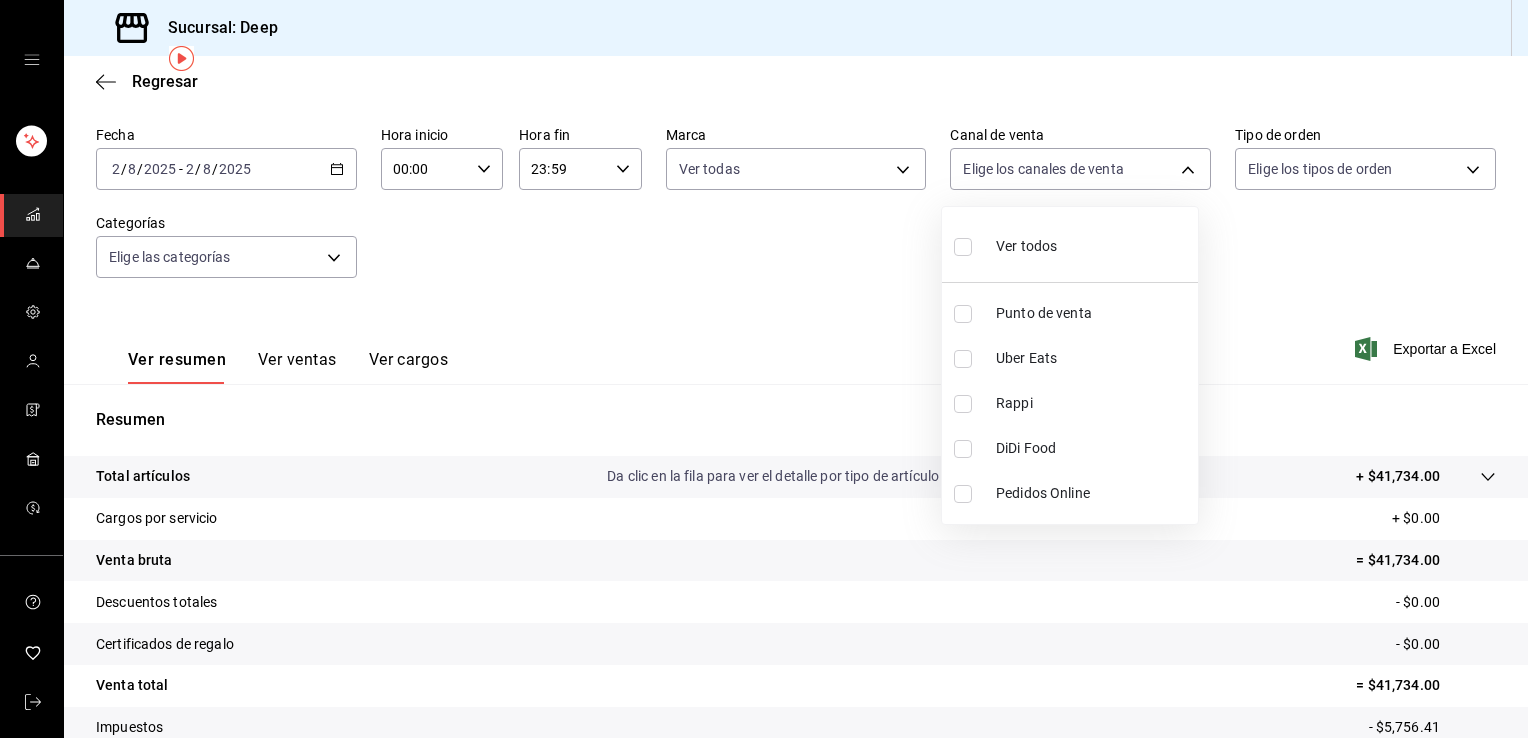 click at bounding box center (764, 369) 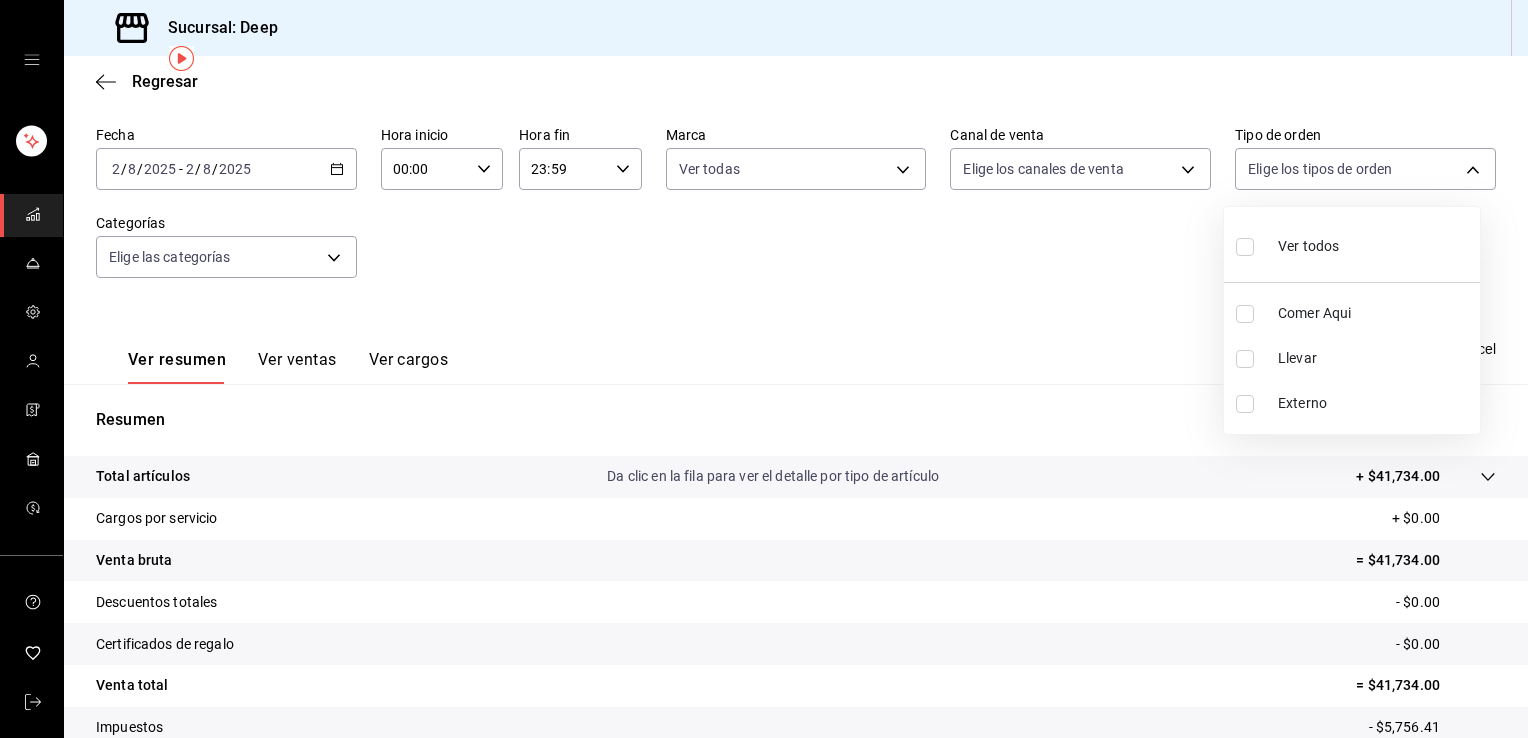 click on "Sucursal: Deep Regresar Ventas Los artículos listados no incluyen descuentos de orden y el filtro de fechas está limitado a un máximo de 31 días. Fecha [DATE] [DATE] - [DATE] [DATE] Hora inicio 00:00 Hora inicio Hora fin 23:59 Hora fin Marca Elige las marcas Canal de venta Elige los canales de venta Tipo de orden Elige los tipos de orden Categorías Elige las categorías Ver resumen Ver ventas Ver cargos Exportar a Excel Resumen Total artículos Da clic en la fila para ver el detalle por tipo de artículo + $[PRICE] Cargos por servicio + $[PRICE] Venta bruta = $[PRICE] Descuentos totales - $[PRICE] Certificados de regalo - $[PRICE] Venta total = $[PRICE] Impuestos - $[PRICE] Venta neta = $[PRICE] GANA 1 MES GRATIS EN TU SUSCRIPCIÓN AQUÍ Ver video tutorial Ir a video Visitar centro de ayuda ([PHONE]) soporte@[DOMAIN].io Visitar centro de ayuda ([PHONE]) soporte@[DOMAIN].io Ver todos Comer Aqui Llevar Externo" at bounding box center (764, 369) 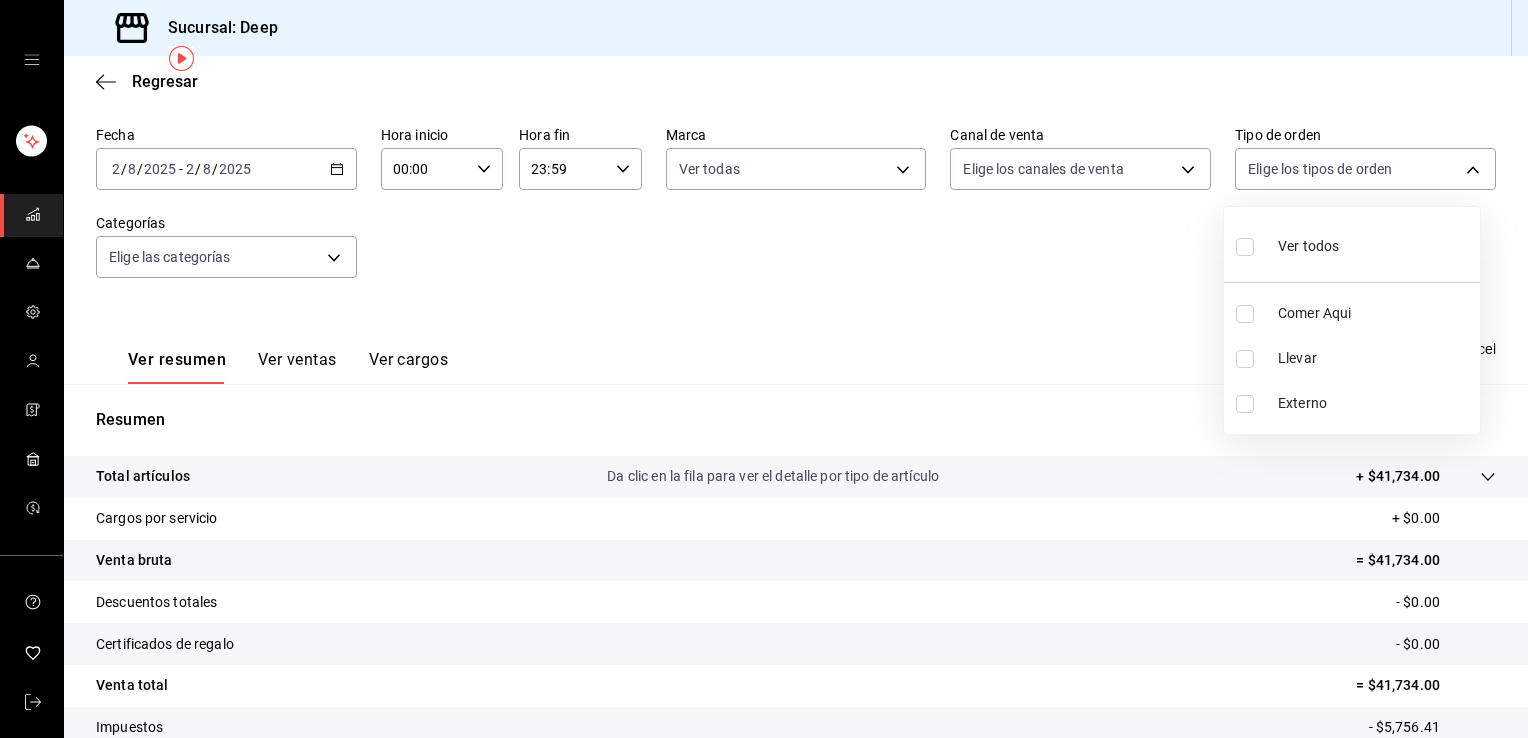 click at bounding box center [764, 369] 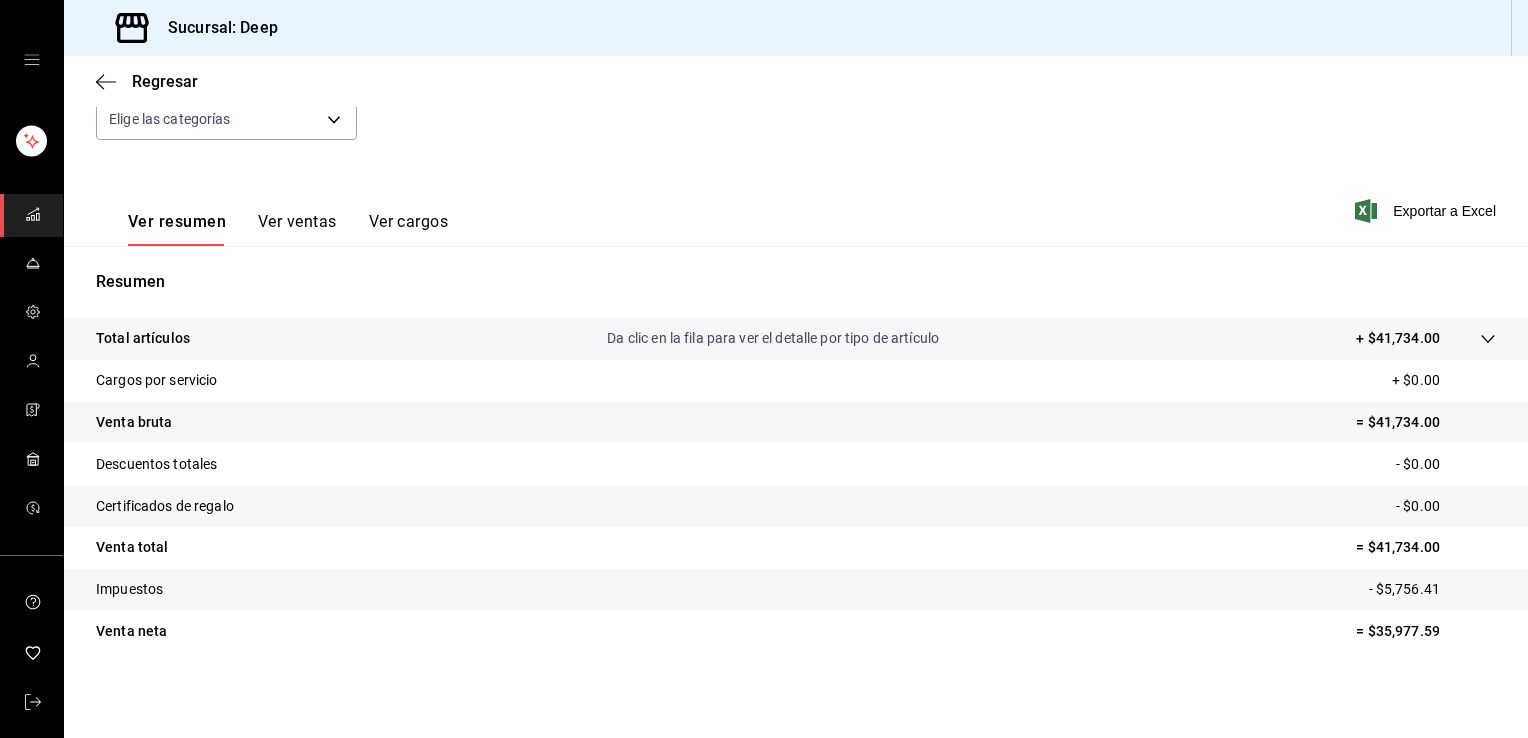 scroll, scrollTop: 220, scrollLeft: 0, axis: vertical 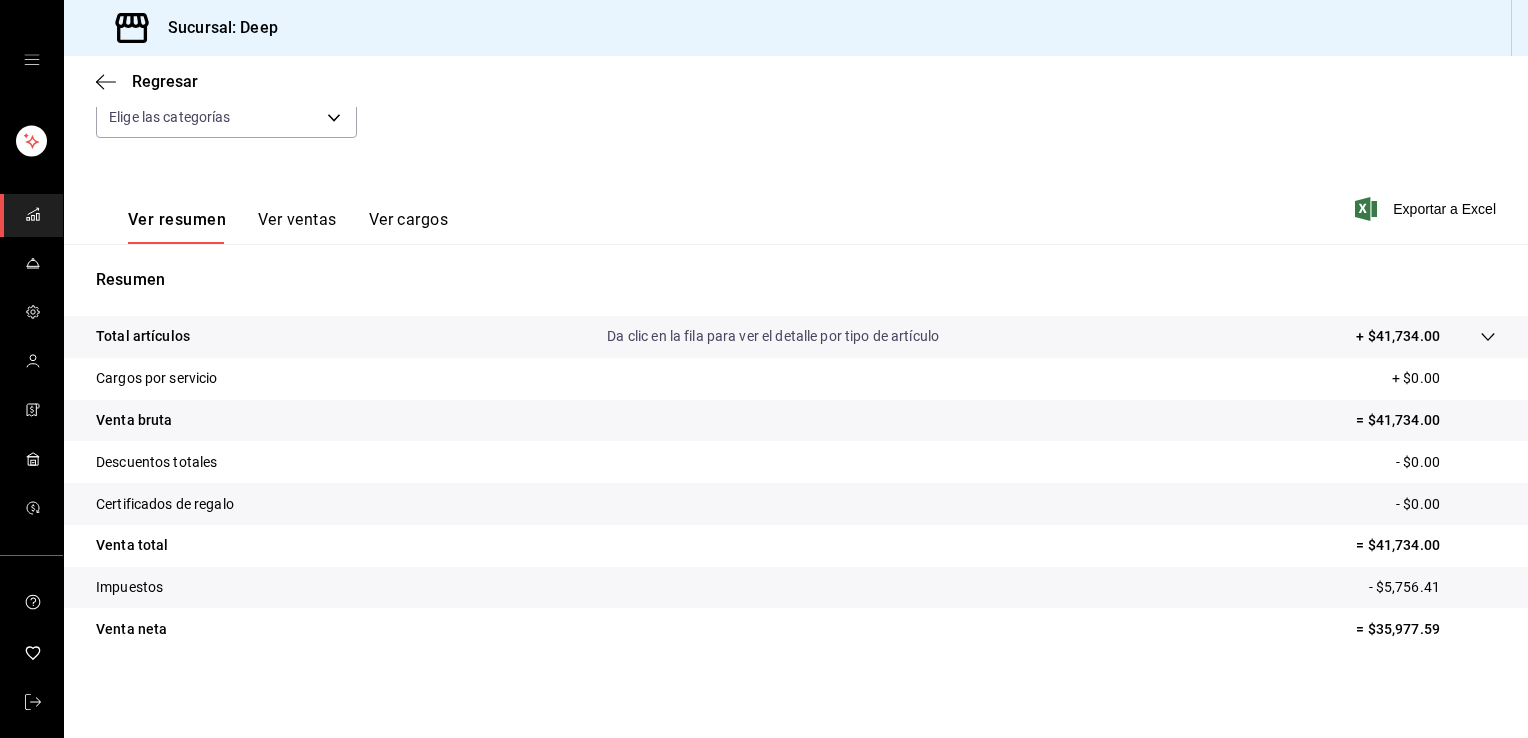 click on "Ver ventas" at bounding box center [297, 227] 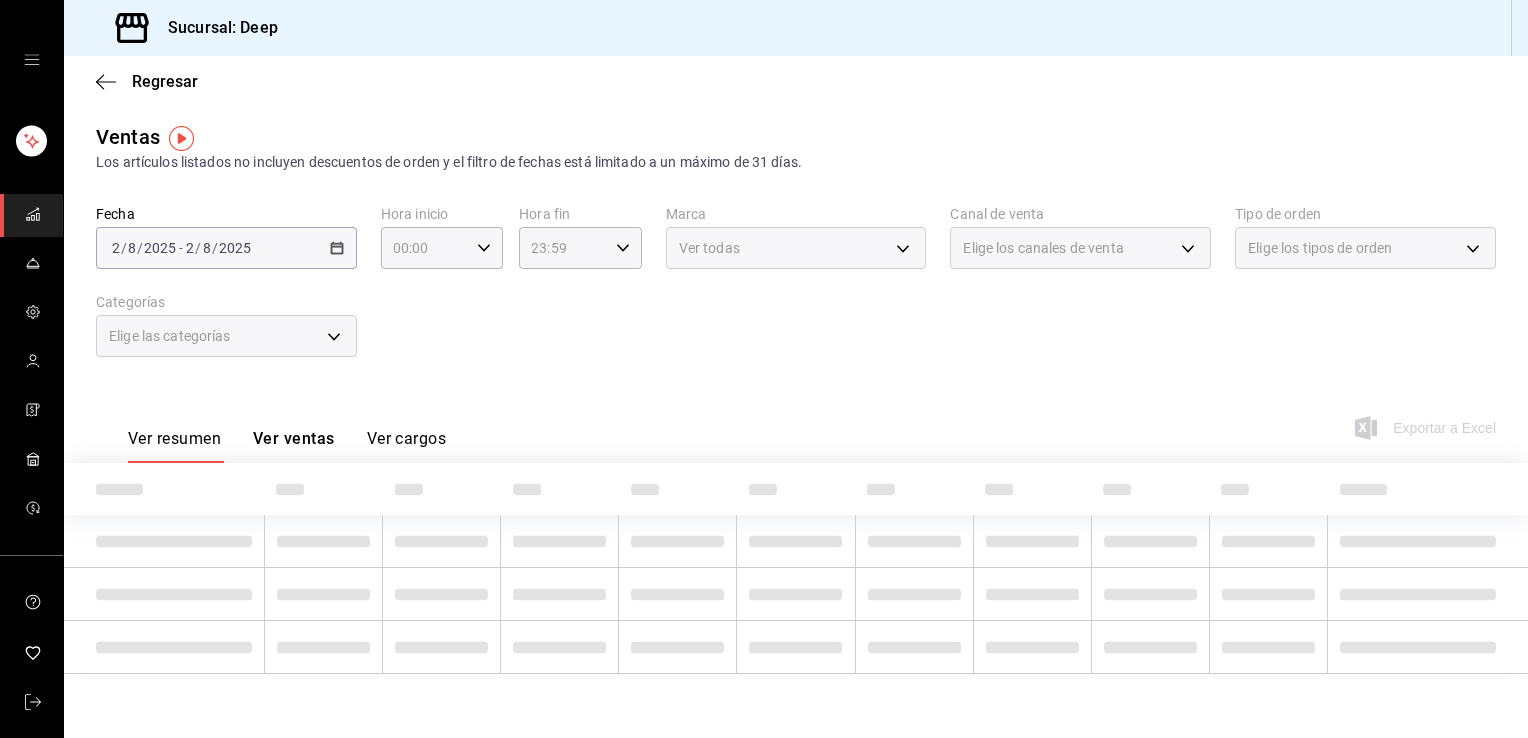 scroll, scrollTop: 0, scrollLeft: 0, axis: both 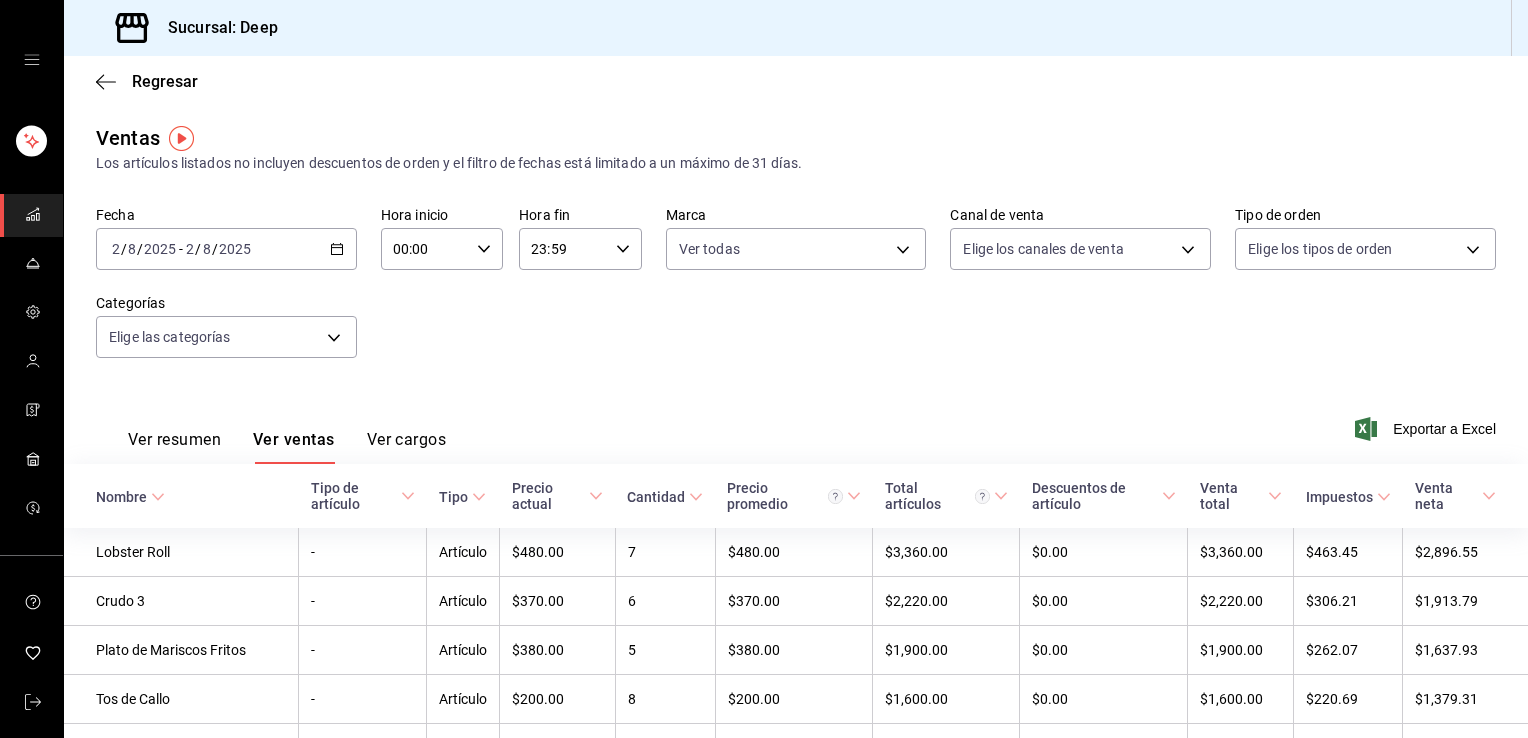 click on "Ver resumen" at bounding box center (174, 447) 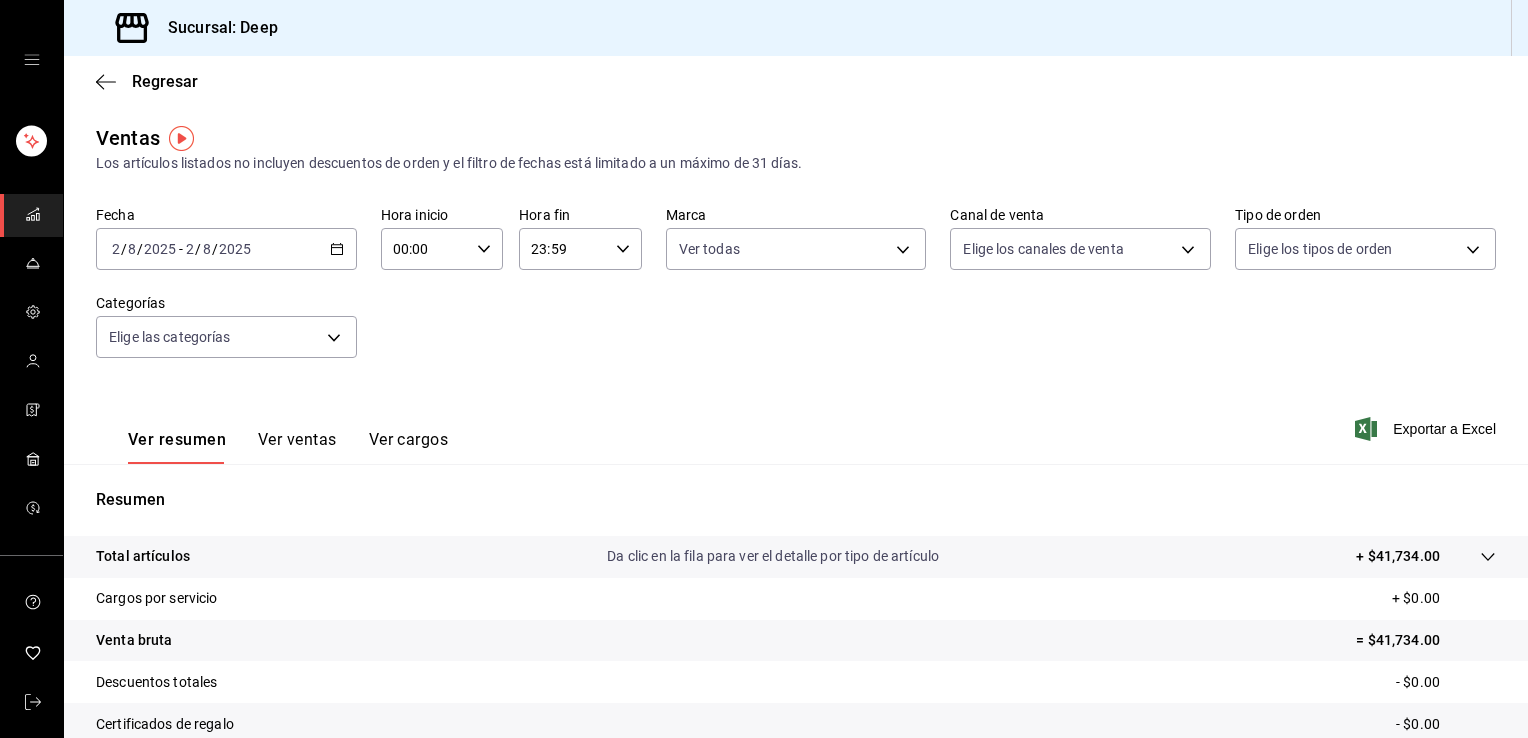 click on "Ver ventas" at bounding box center [297, 447] 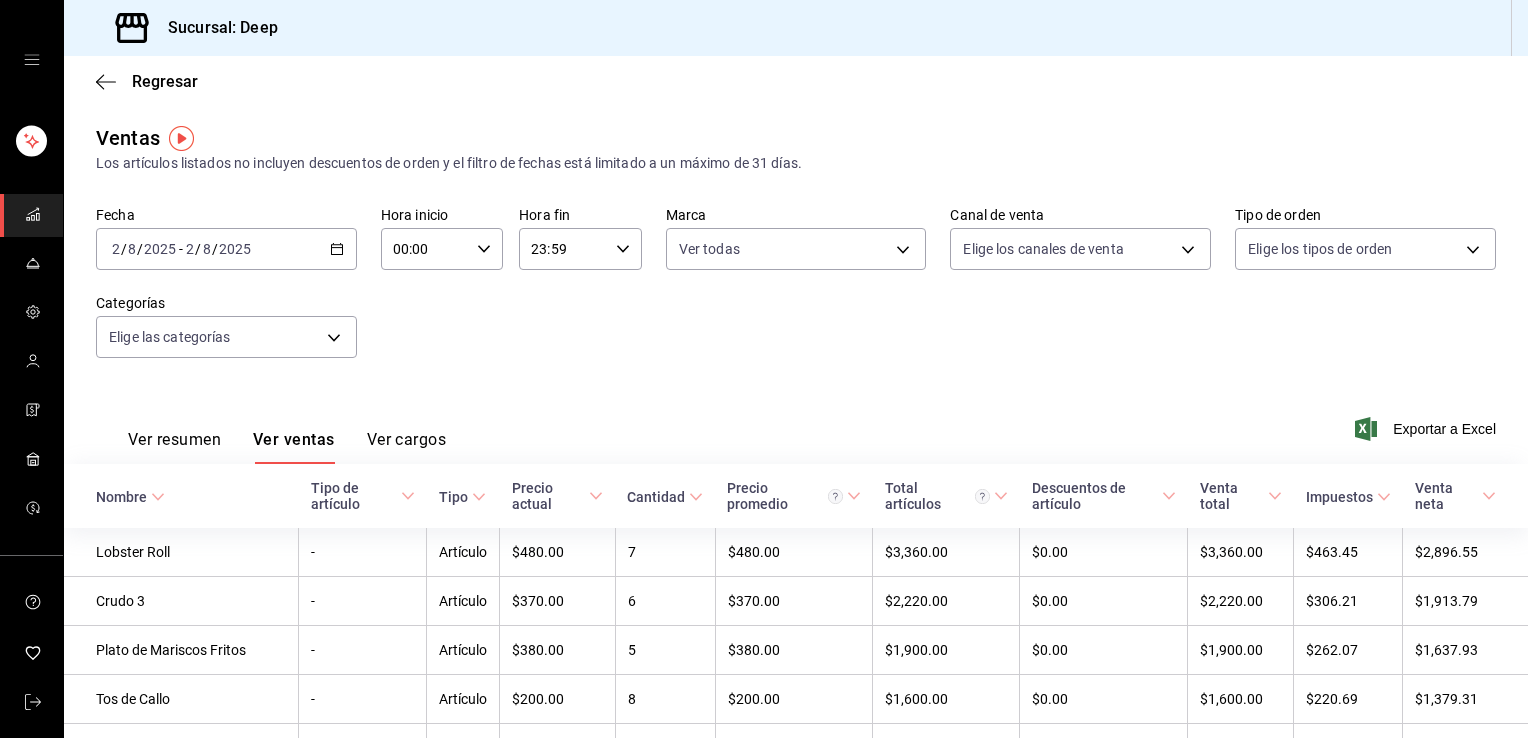 click 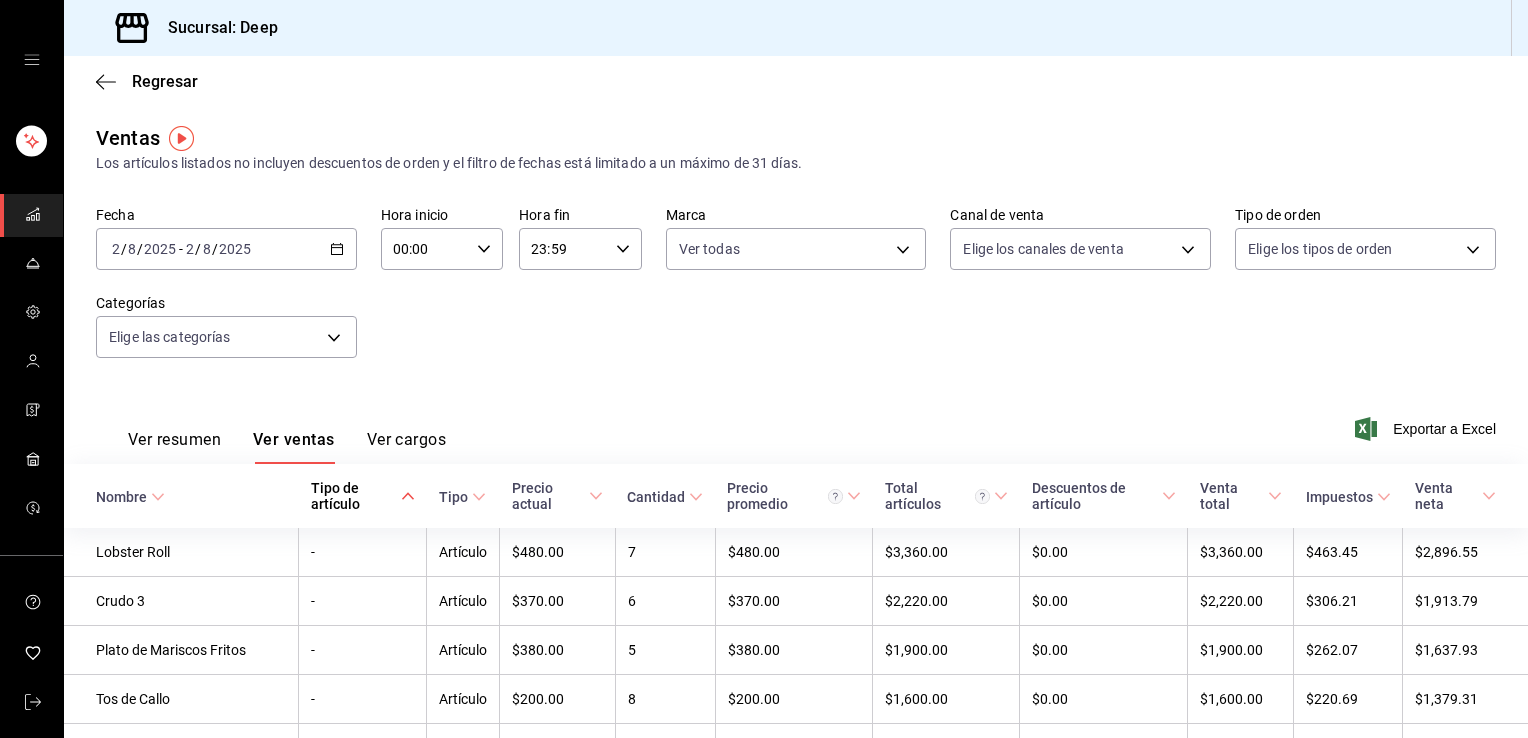 click 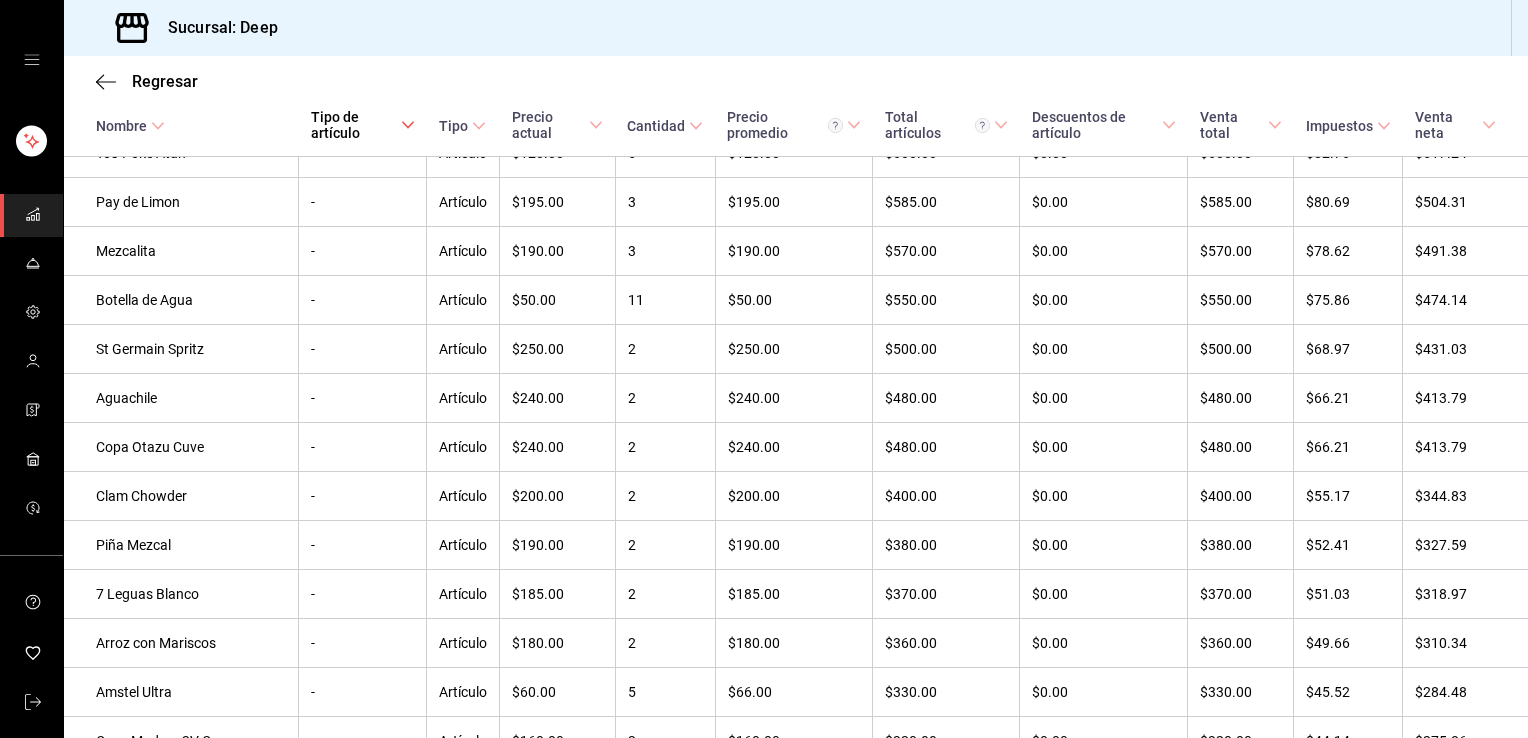 scroll, scrollTop: 1760, scrollLeft: 0, axis: vertical 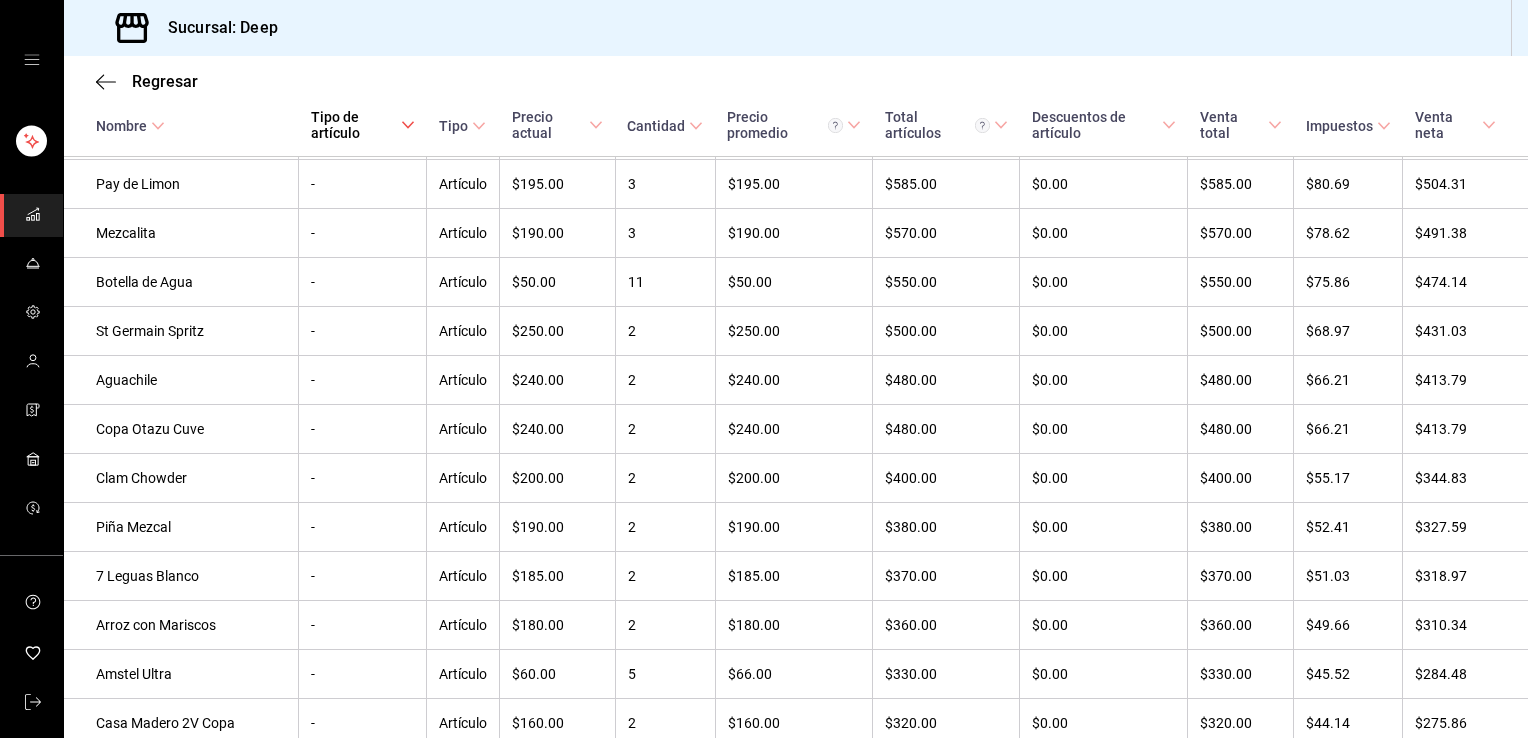 click 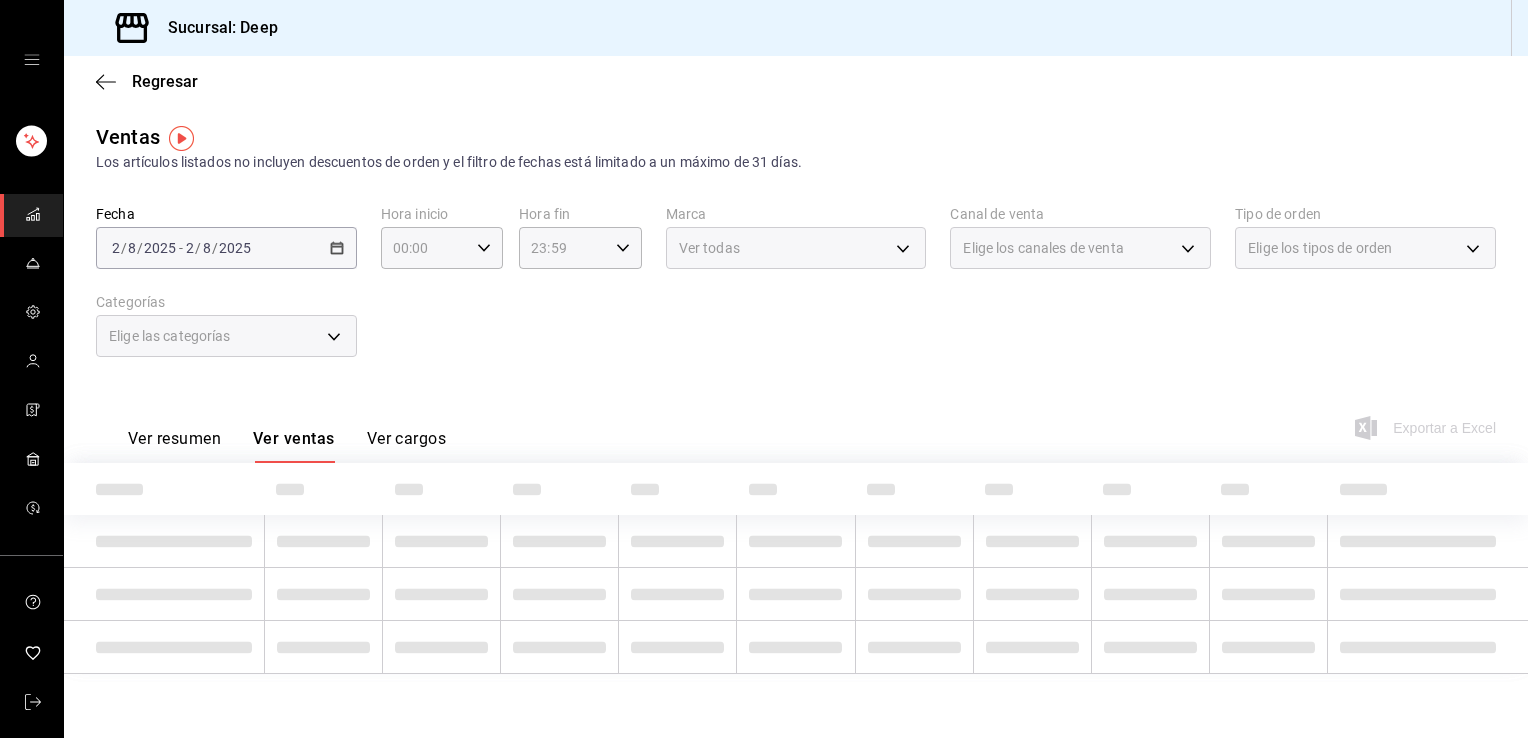 scroll, scrollTop: 0, scrollLeft: 0, axis: both 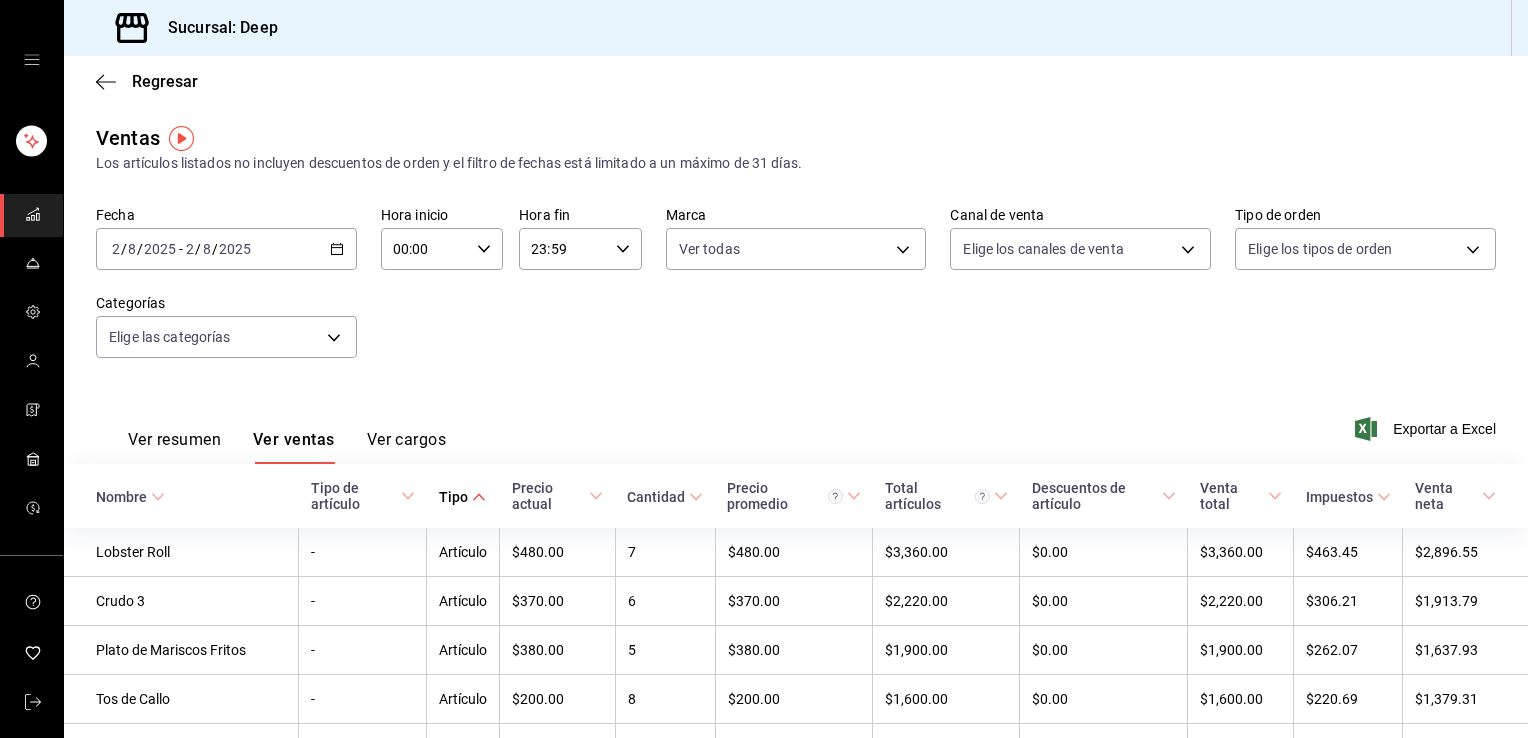 click on "Ver cargos" at bounding box center [407, 447] 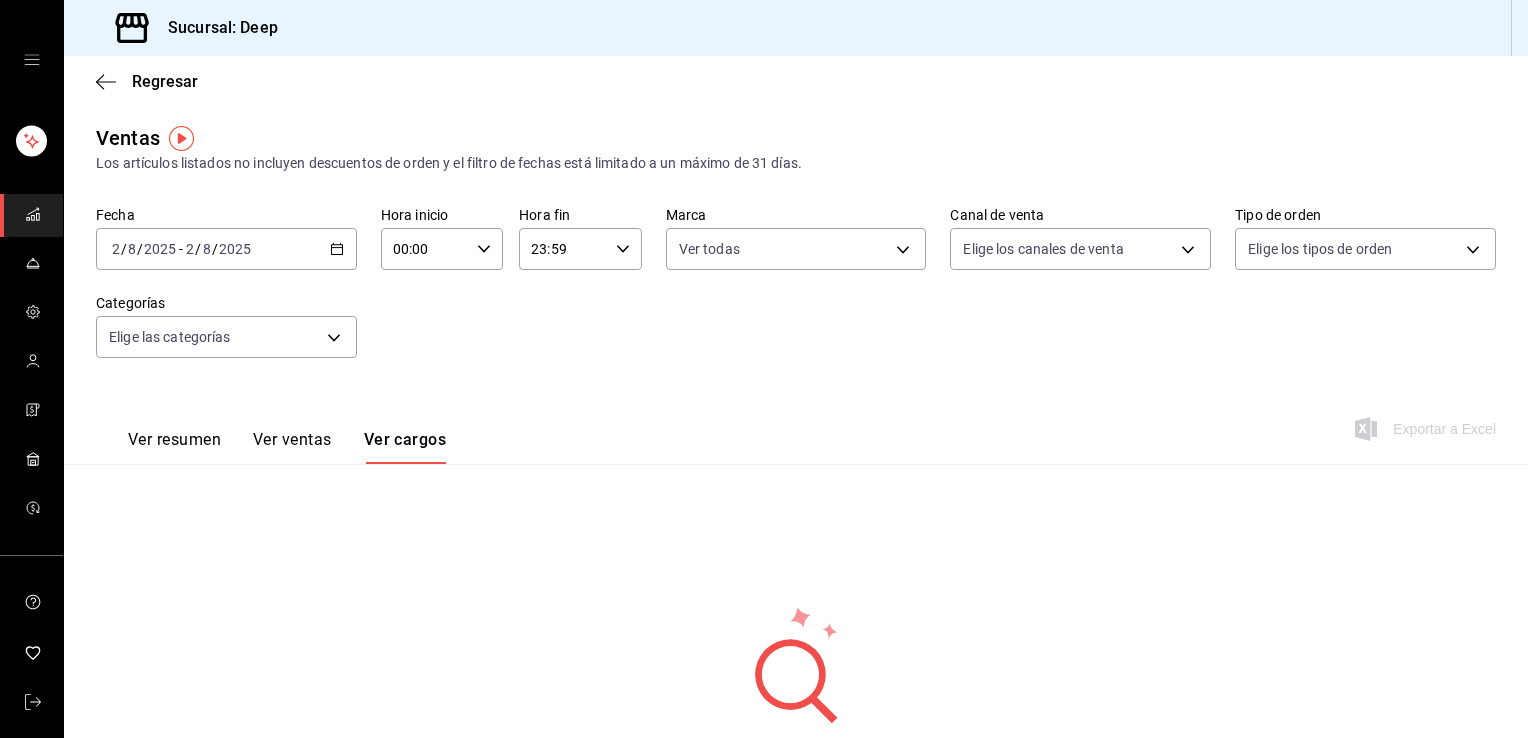 click on "Ver ventas" at bounding box center [292, 447] 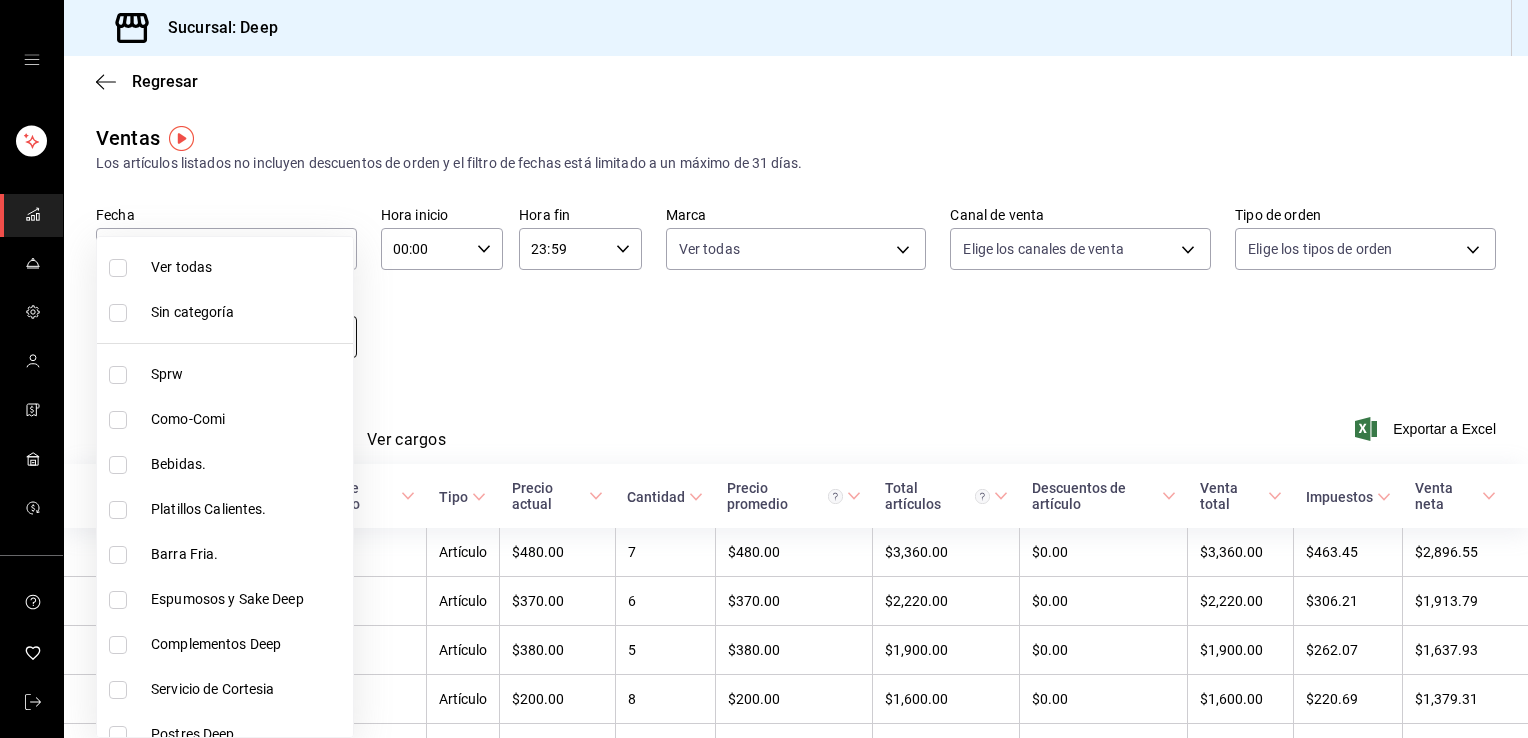 click on "Sucursal: Deep Regresar Ventas Los artículos listados no incluyen descuentos de orden y el filtro de fechas está limitado a un máximo de 31 días. Fecha [DATE] [DATE] - [DATE] [DATE] Hora inicio 00:00 Hora inicio Hora fin 23:59 Hora fin Marca Ver todas [UUID] Canal de venta Elige los canales de venta Tipo de orden Elige los tipos de orden Categorías Elige las categorías Ver resumen Ver ventas Ver cargos Exportar a Excel Nombre Tipo de artículo Tipo Precio actual Cantidad Precio promedio   Total artículos   Descuentos de artículo Venta total Impuestos Venta neta Lobster Roll - Artículo $[PRICE] [NUMBER] $[PRICE] $[PRICE] $[PRICE] $[PRICE] $[PRICE] $[PRICE] Crudo 3 - Artículo $[PRICE] [NUMBER] $[PRICE] $[PRICE] $[PRICE] $[PRICE] $[PRICE] $[PRICE] Plato de Mariscos Fritos - Artículo $[PRICE] [NUMBER] $[PRICE] $[PRICE] $[PRICE] $[PRICE] $[PRICE] $[PRICE] Tos de Callo - Artículo $[PRICE] [NUMBER] - -" at bounding box center (764, 369) 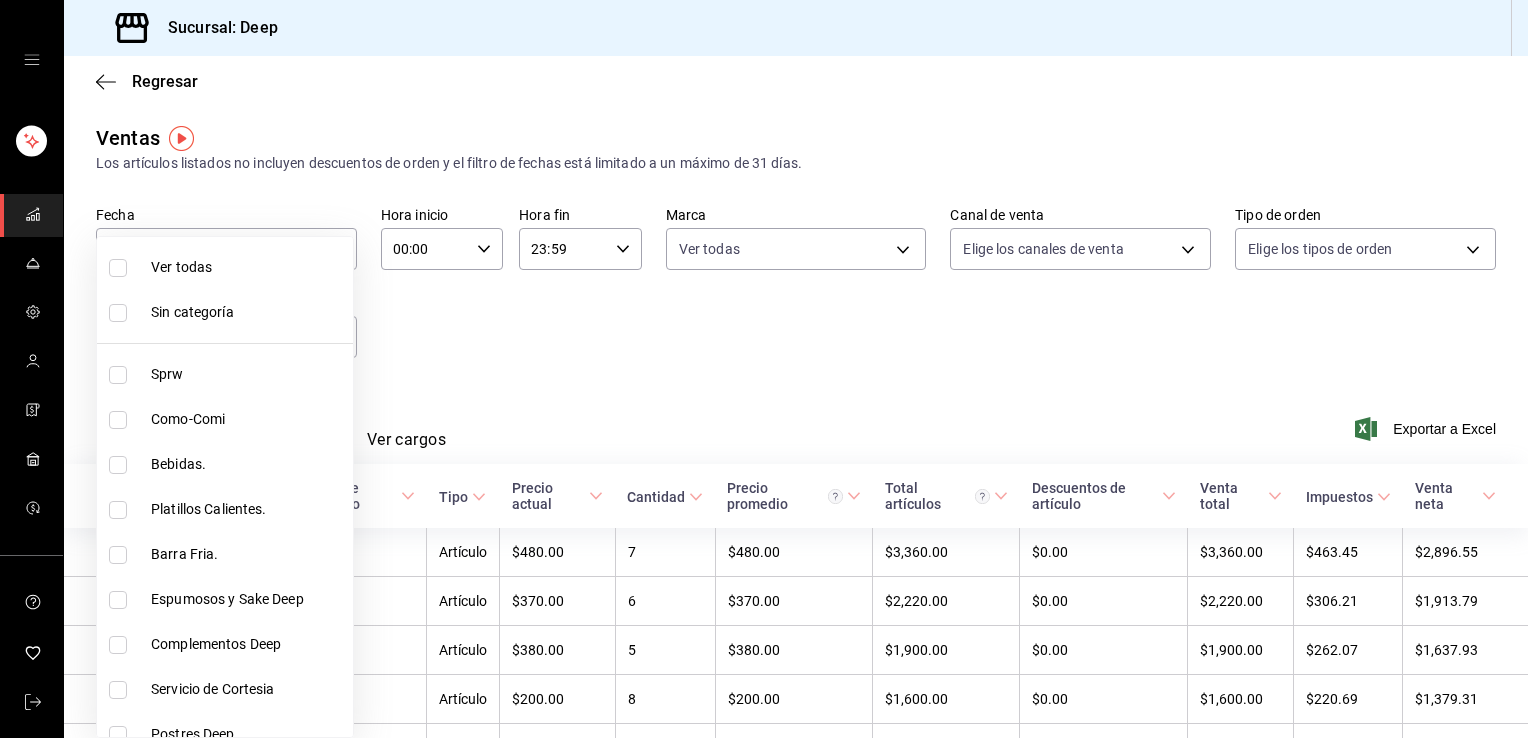 click at bounding box center [118, 465] 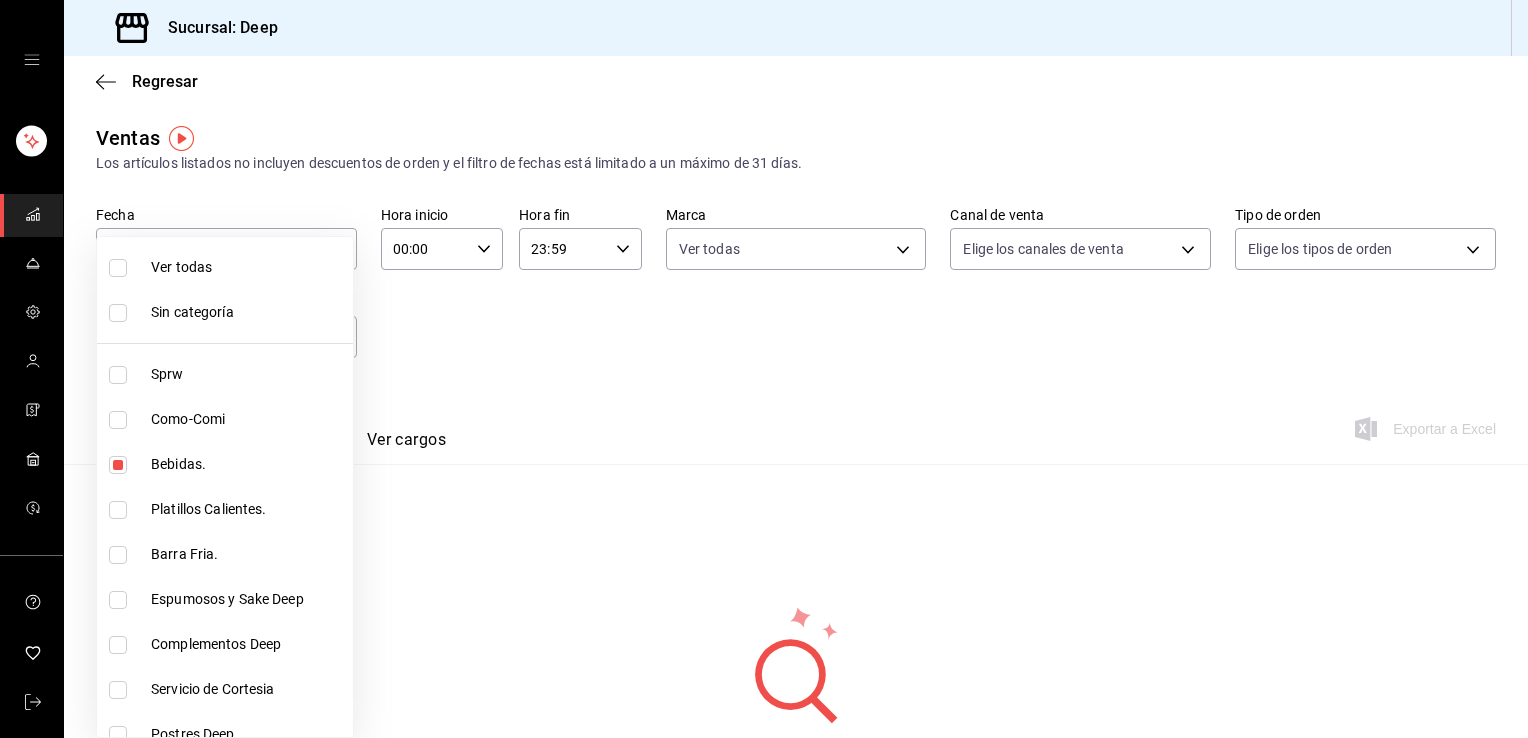click at bounding box center [764, 369] 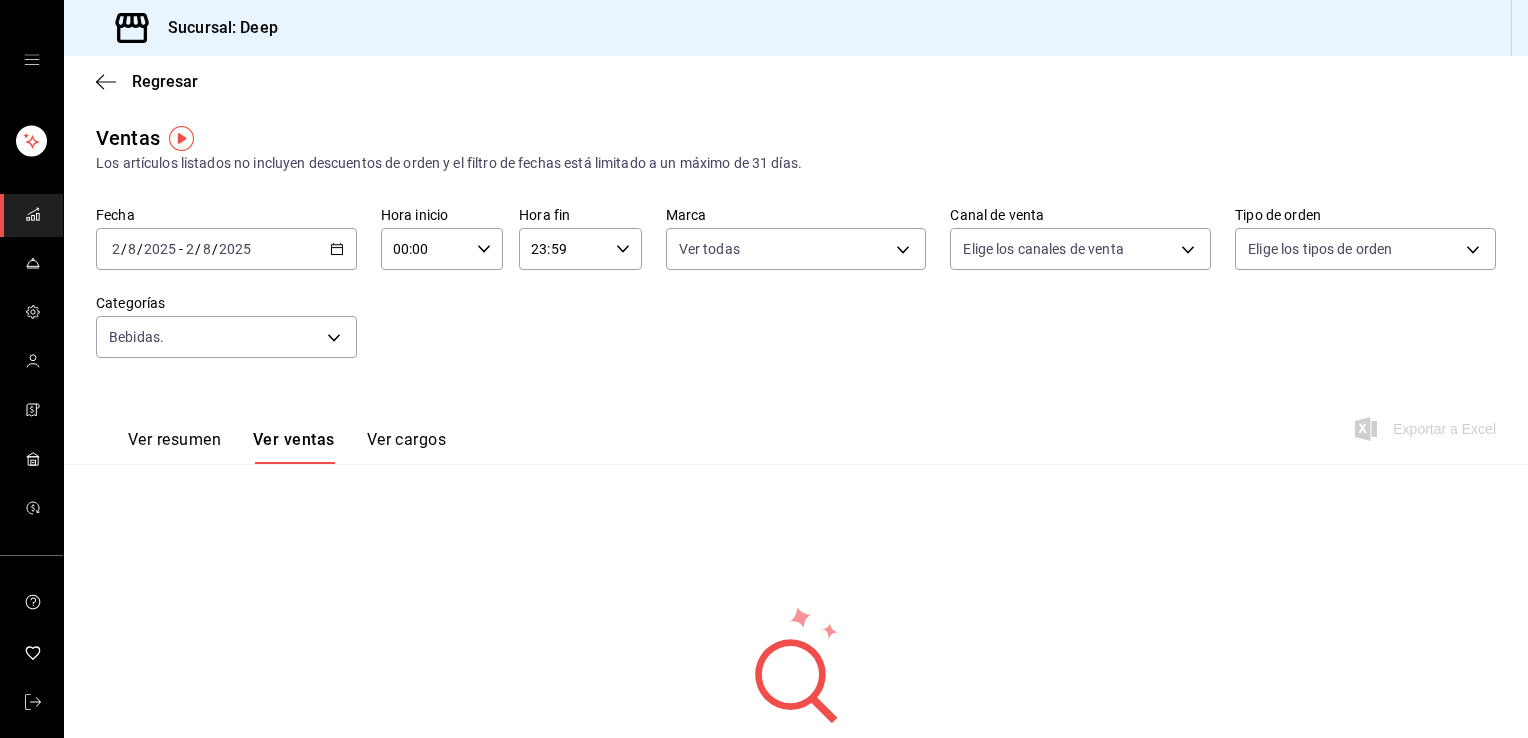 click on "Ver ventas" at bounding box center (294, 447) 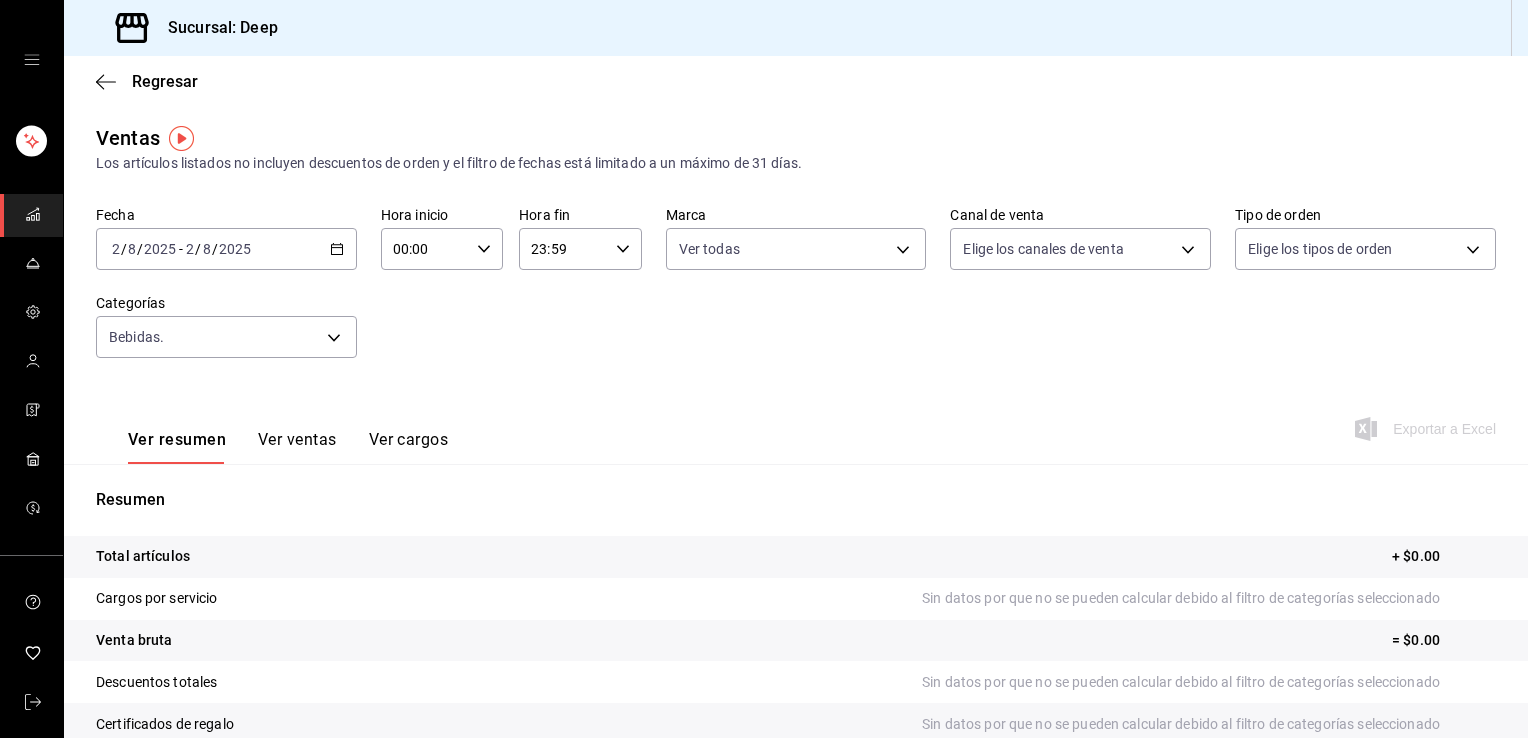 click on "Ver ventas" at bounding box center [297, 447] 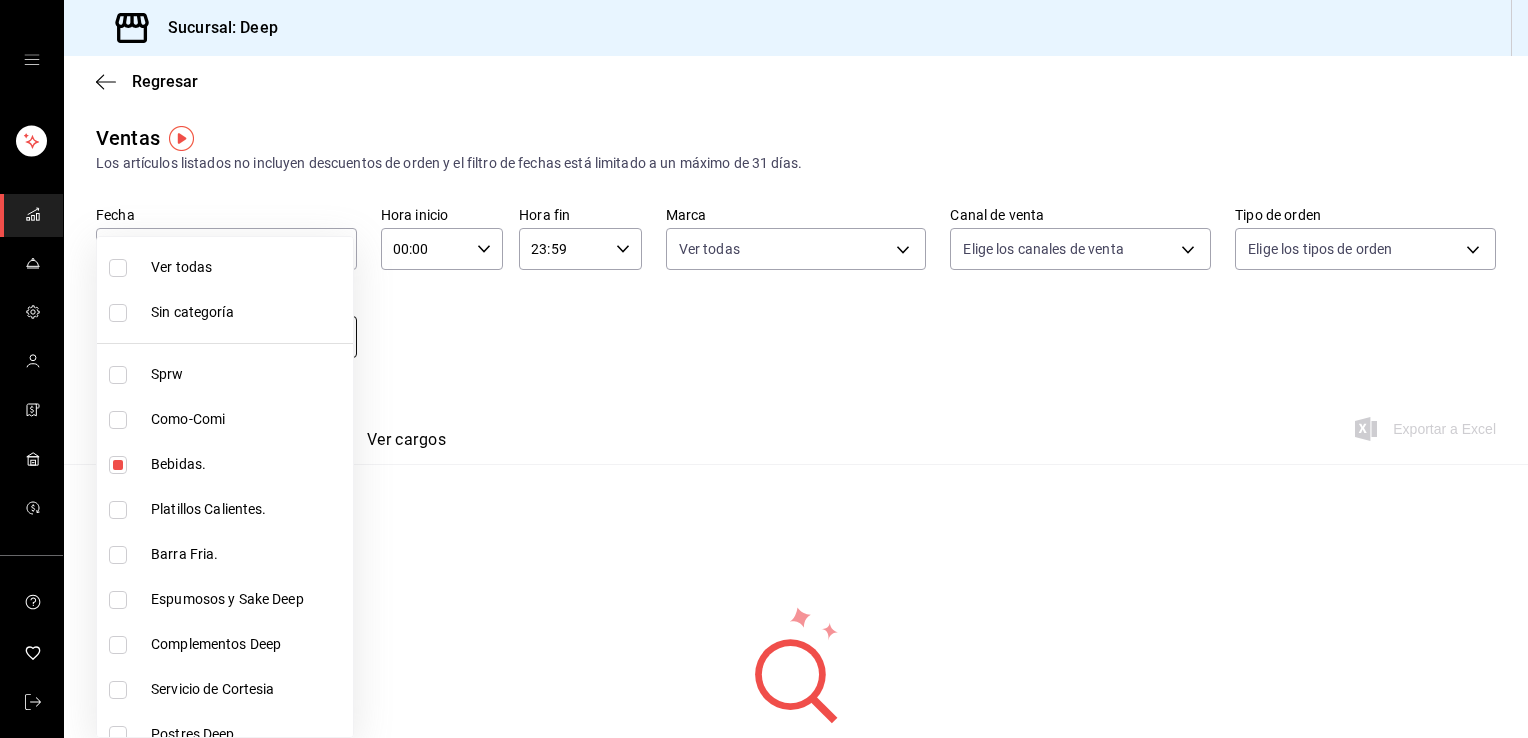click on "Sucursal: Deep Regresar Ventas Los artículos listados no incluyen descuentos de orden y el filtro de fechas está limitado a un máximo de 31 días. Fecha [DATE] [DATE] - [DATE] [DATE] Hora inicio 00:00 Hora inicio Hora fin 23:59 Hora fin Marca Ver todas [UUID] Canal de venta Elige los canales de venta Tipo de orden Elige los tipos de orden Categorías Bebidas. [UUID] Ver resumen Ver ventas Ver cargos Exportar a Excel No hay información que mostrar GANA 1 MES GRATIS EN TU SUSCRIPCIÓN AQUÍ ¿Recuerdas cómo empezó tu restaurante?
Hoy puedes ayudar a un colega a tener el mismo cambio que tú viviste.
Recomienda Parrot directamente desde tu Portal Administrador.
Es fácil y rápido.
🎁 Por cada restaurante que se una, ganas 1 mes gratis. Ver video tutorial Ir a video Visitar centro de ayuda ([PHONE]) soporte@[DOMAIN].io Visitar centro de ayuda ([PHONE]) soporte@[DOMAIN].io Ver todas Sin categoría Sprw" at bounding box center [764, 369] 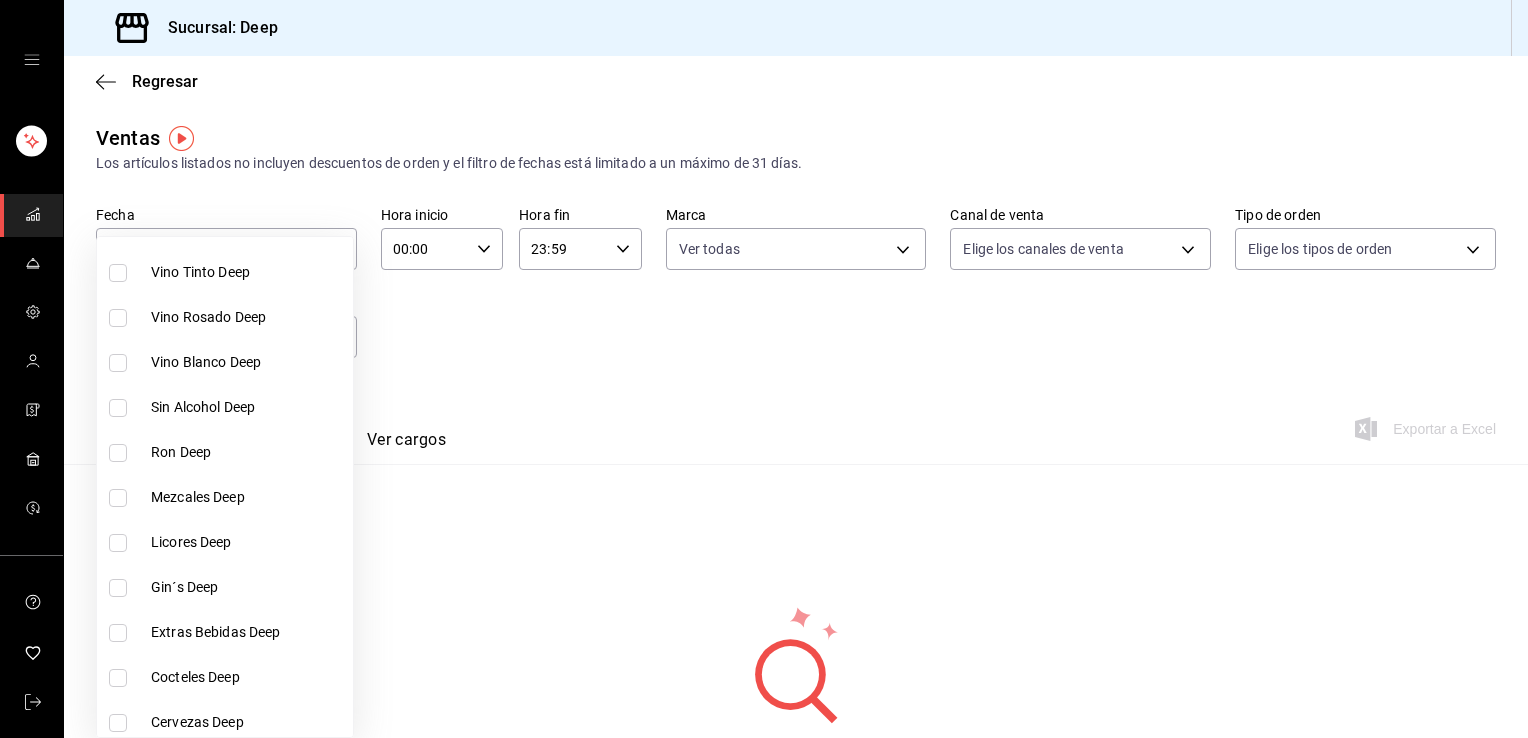 scroll, scrollTop: 740, scrollLeft: 0, axis: vertical 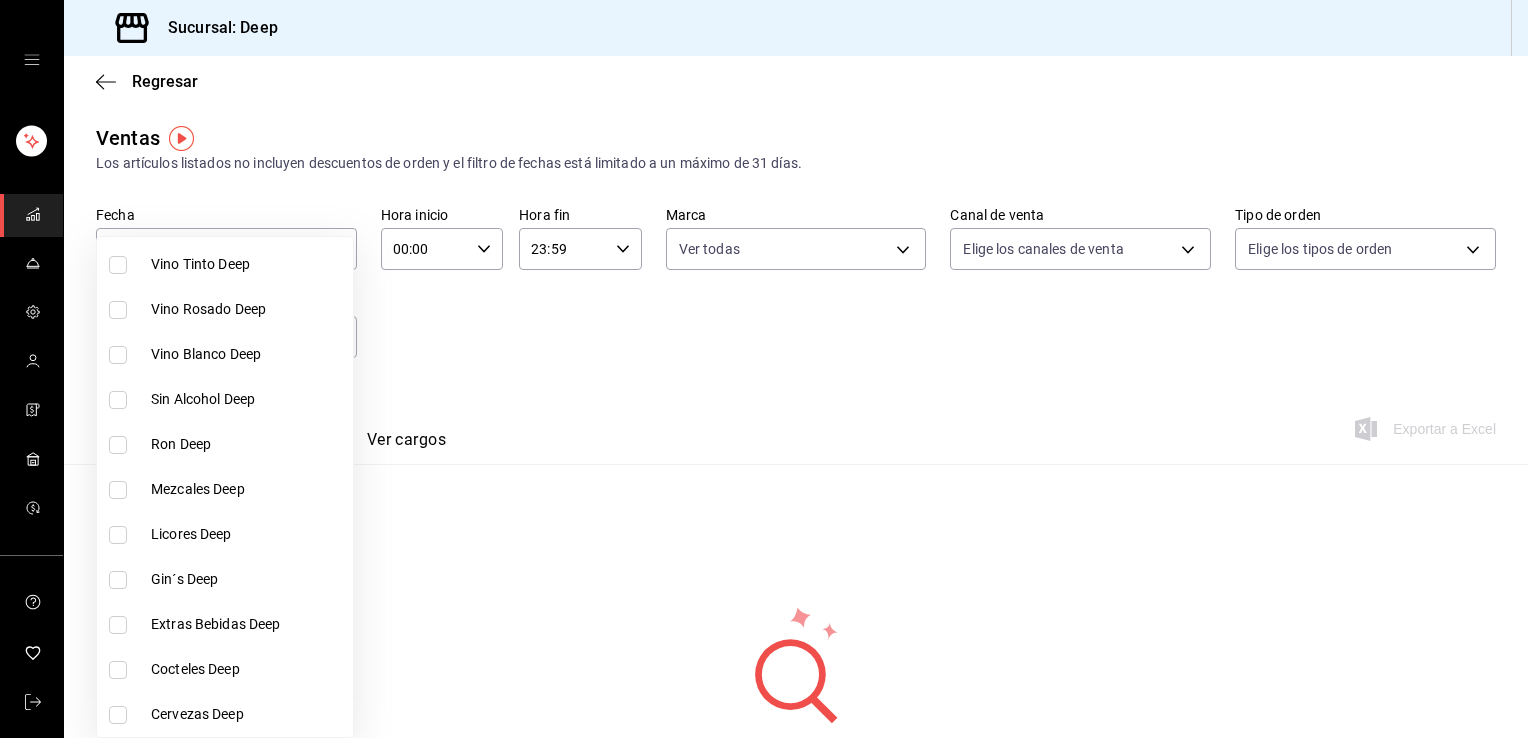 click at bounding box center [764, 369] 